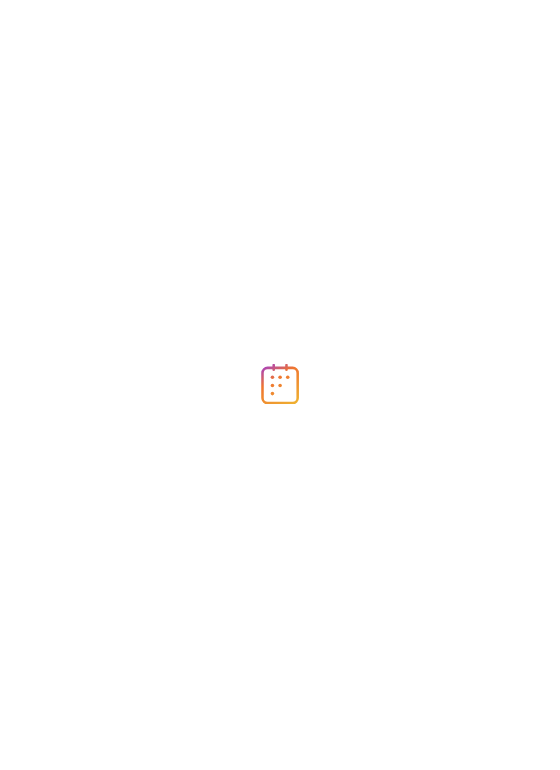 scroll, scrollTop: 0, scrollLeft: 0, axis: both 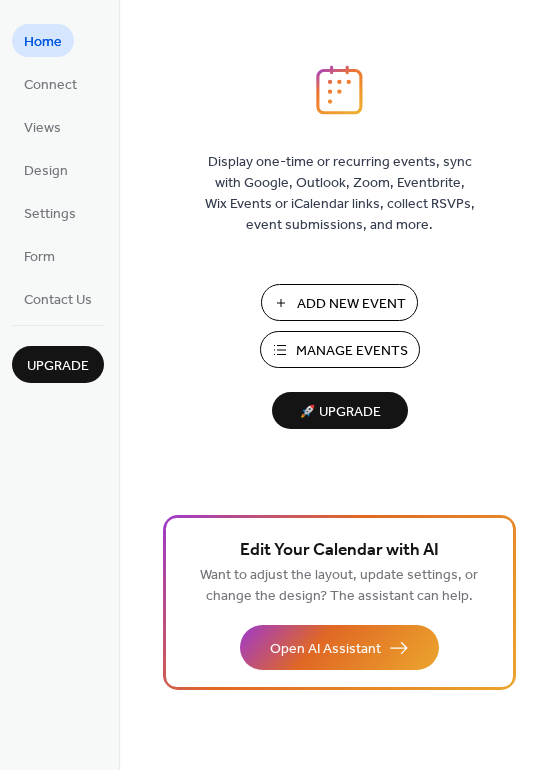click on "Add New Event" at bounding box center (351, 304) 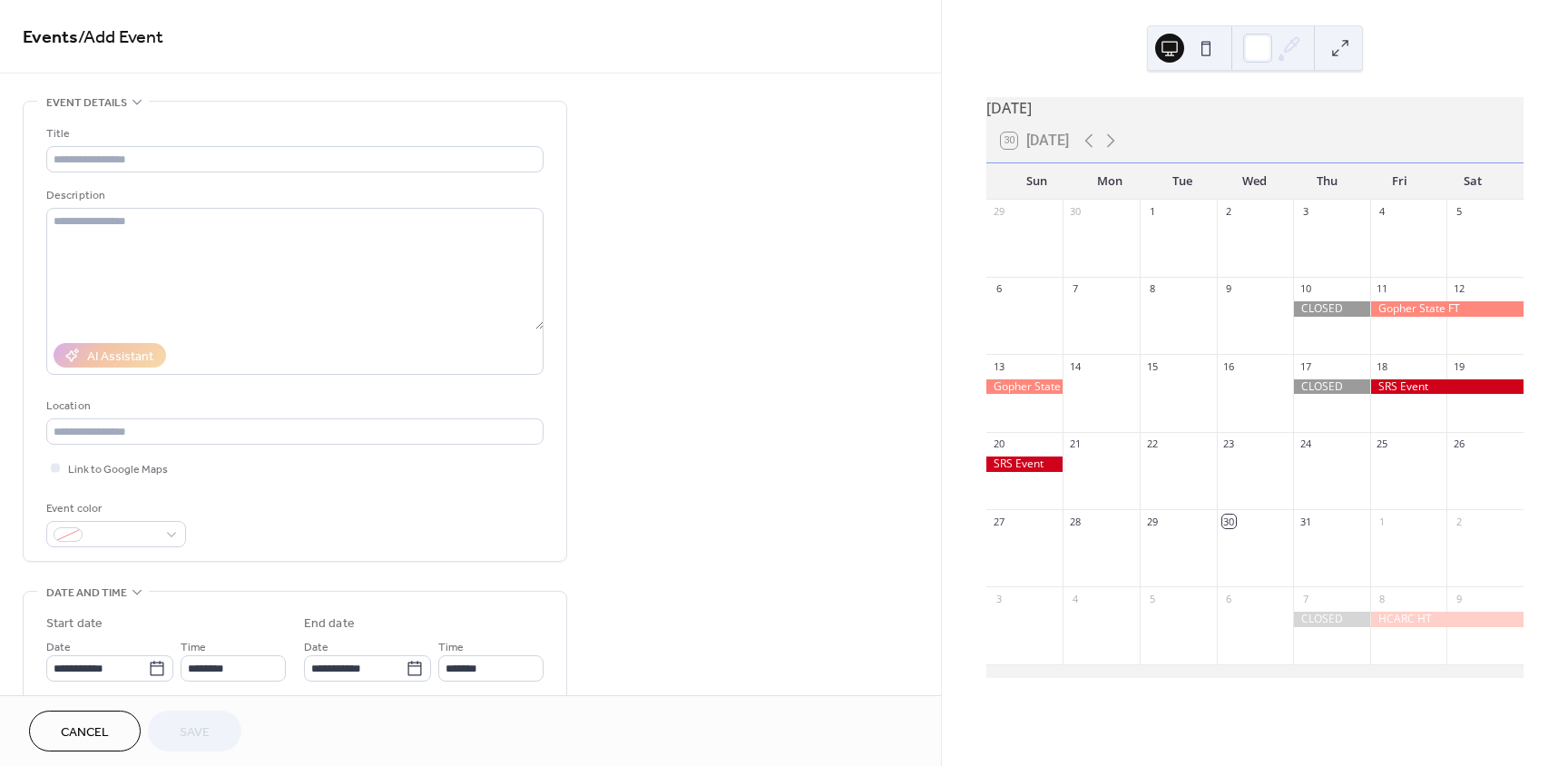 scroll, scrollTop: 0, scrollLeft: 0, axis: both 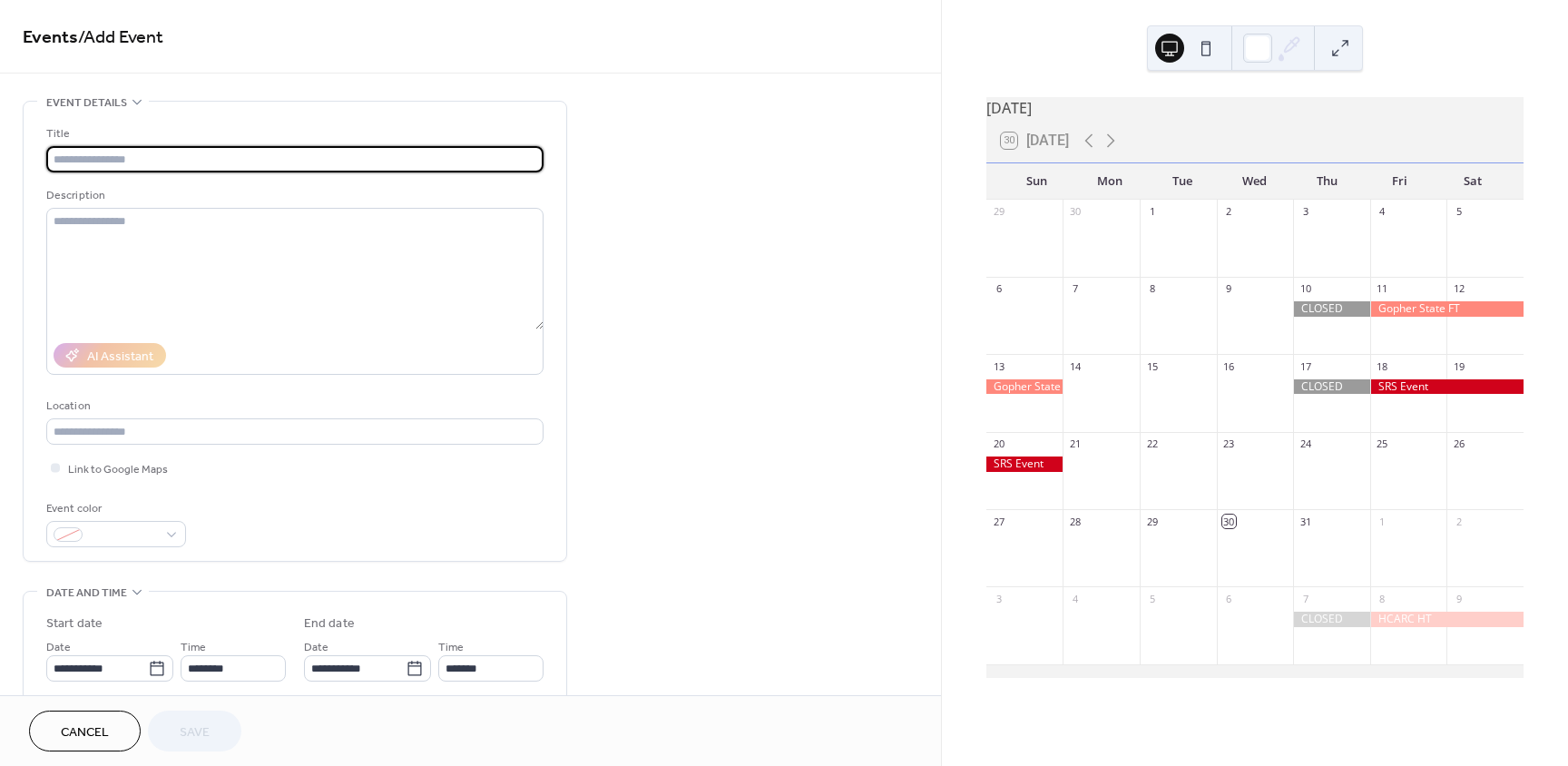 click at bounding box center (295, 159) 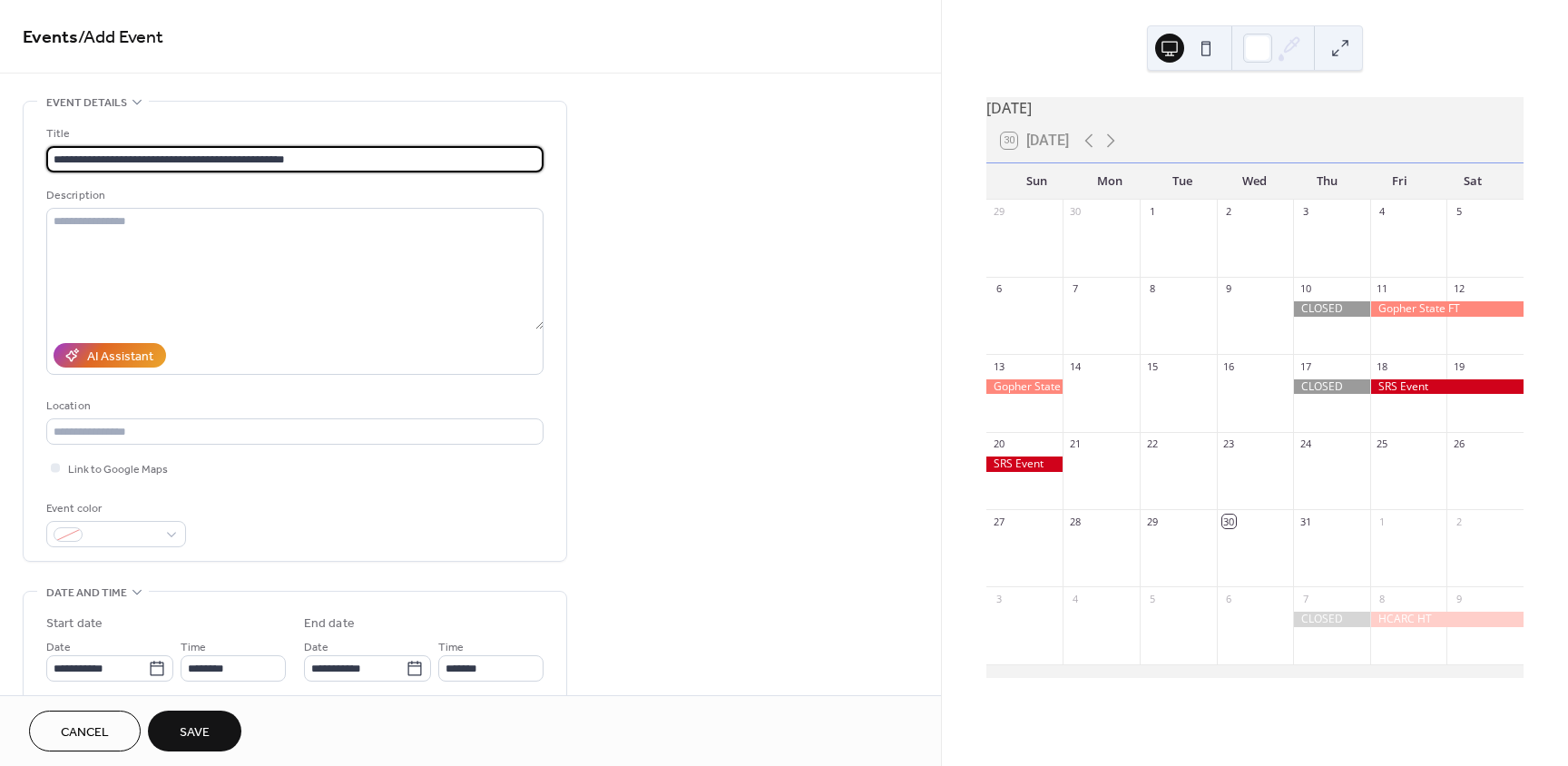 click on "**********" at bounding box center [295, 159] 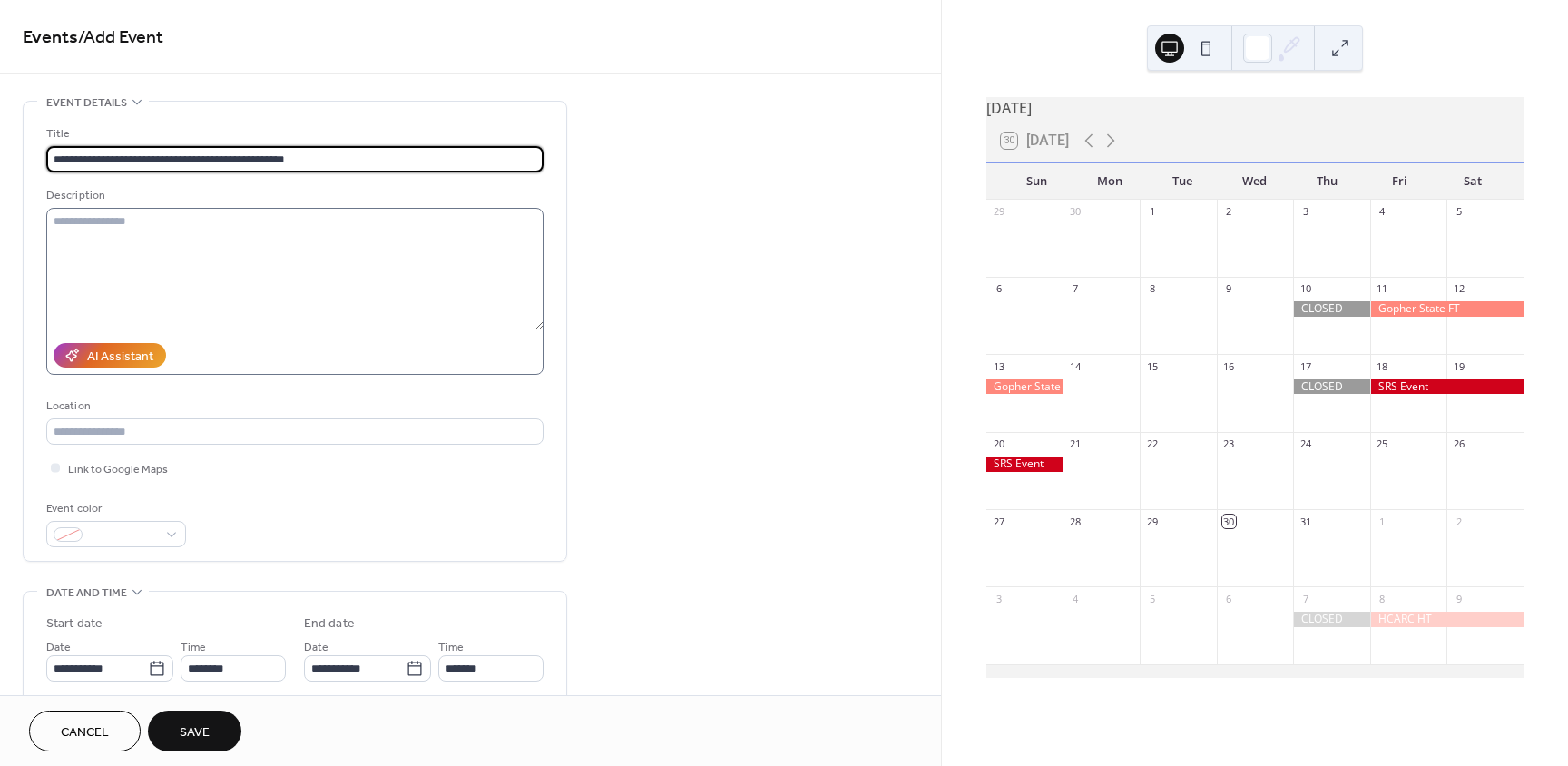 type on "**********" 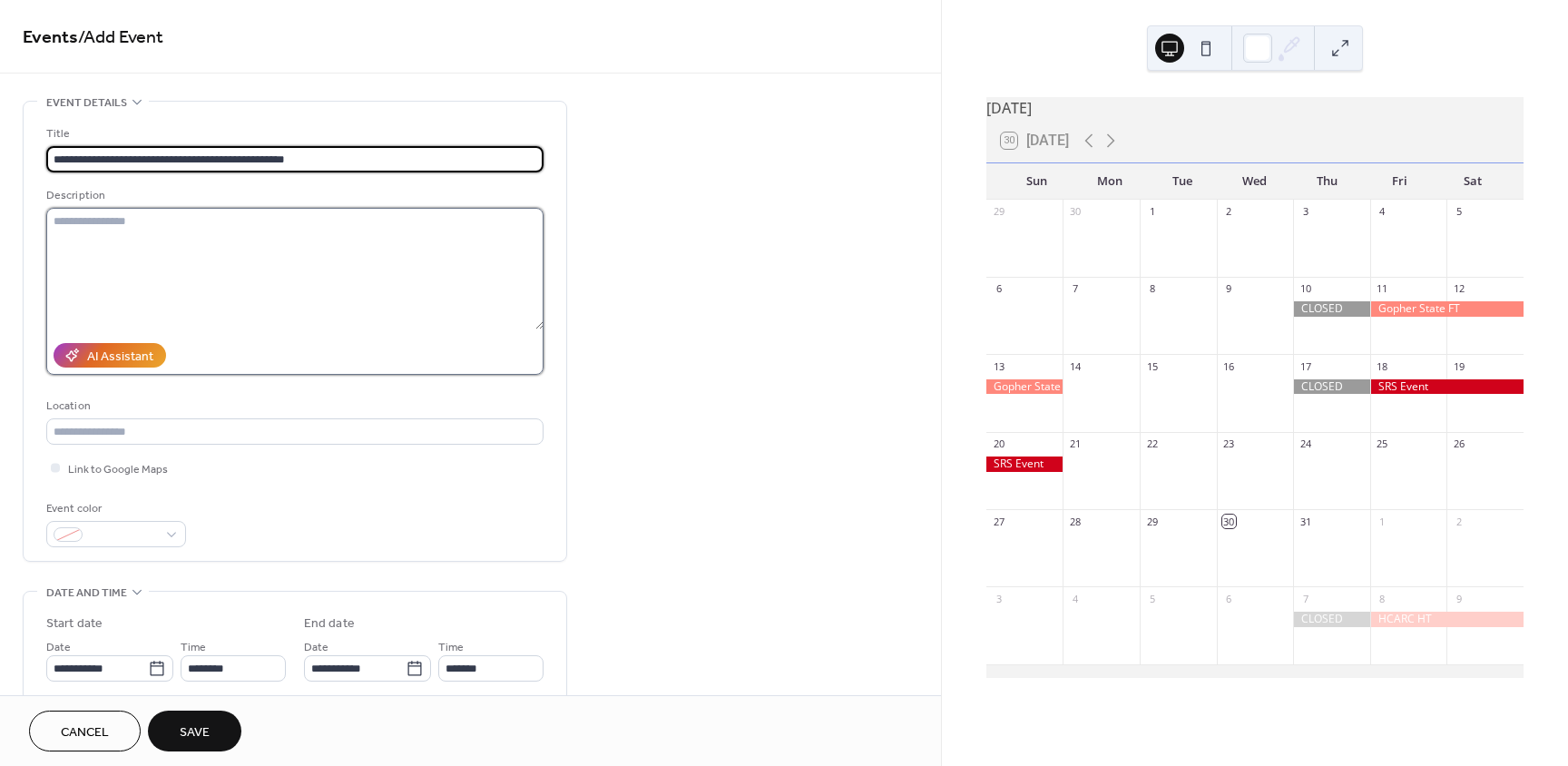 click at bounding box center [295, 269] 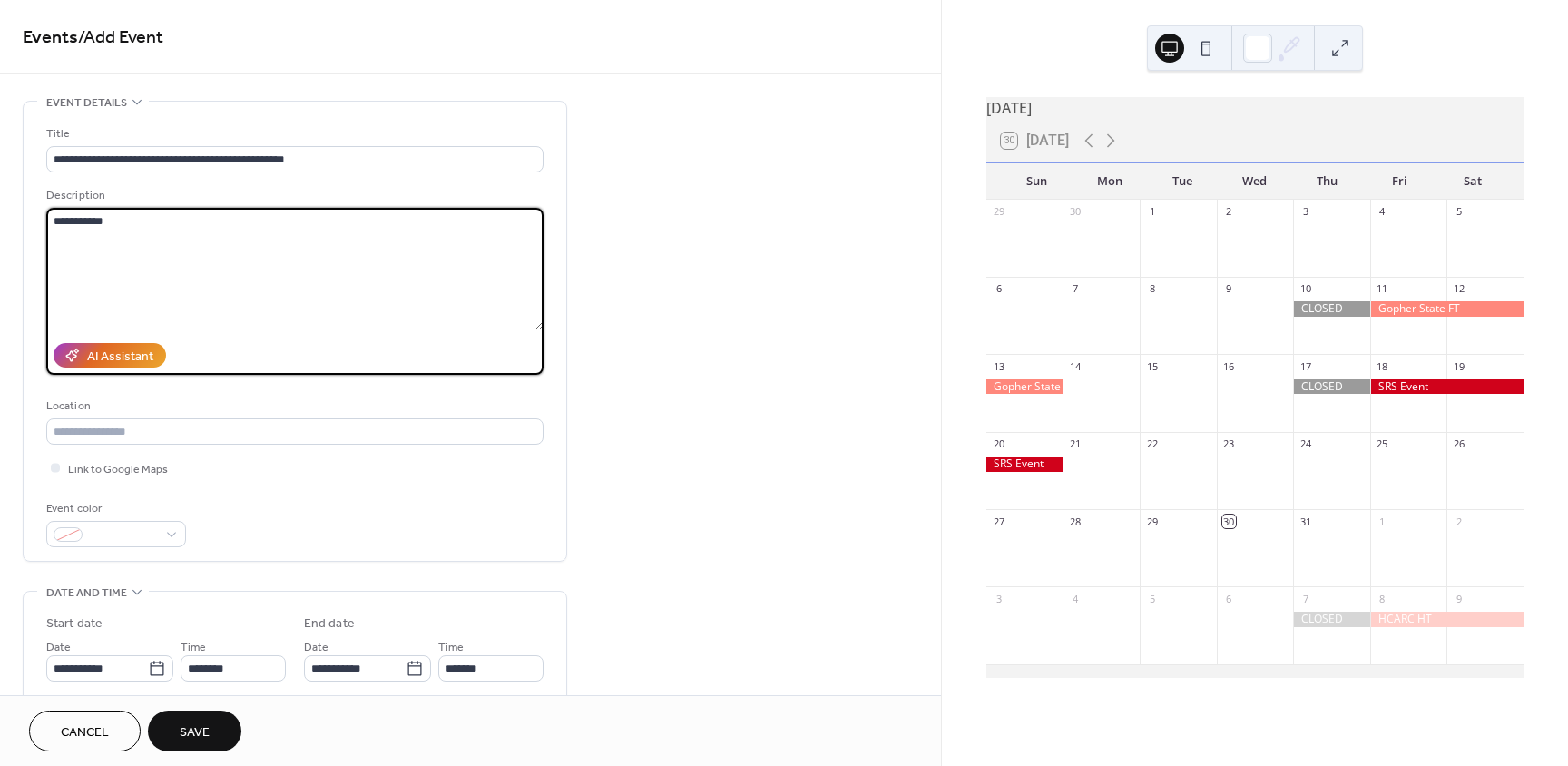 type on "**********" 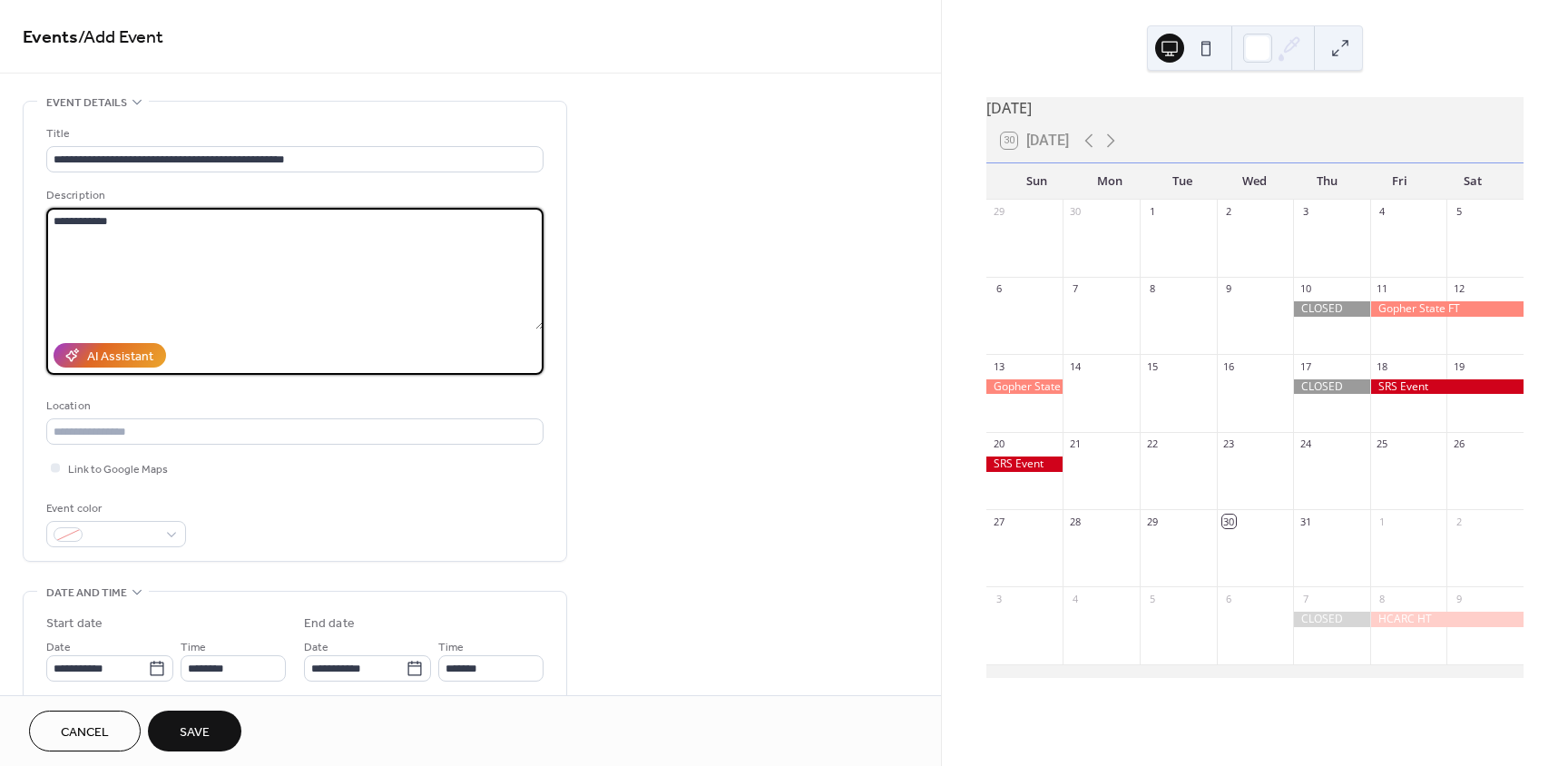 drag, startPoint x: 149, startPoint y: 221, endPoint x: 25, endPoint y: 218, distance: 124.0363 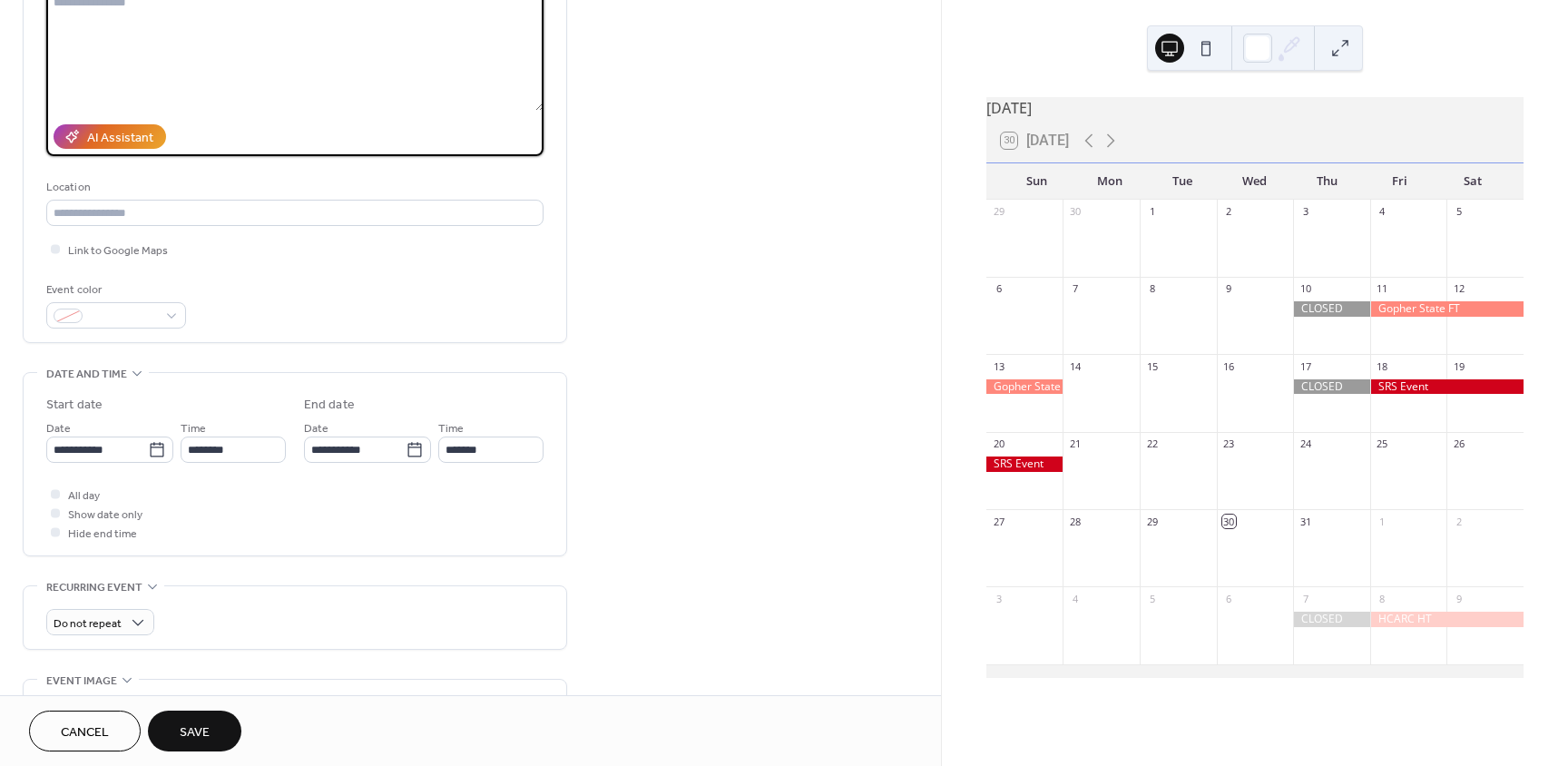 scroll, scrollTop: 272, scrollLeft: 0, axis: vertical 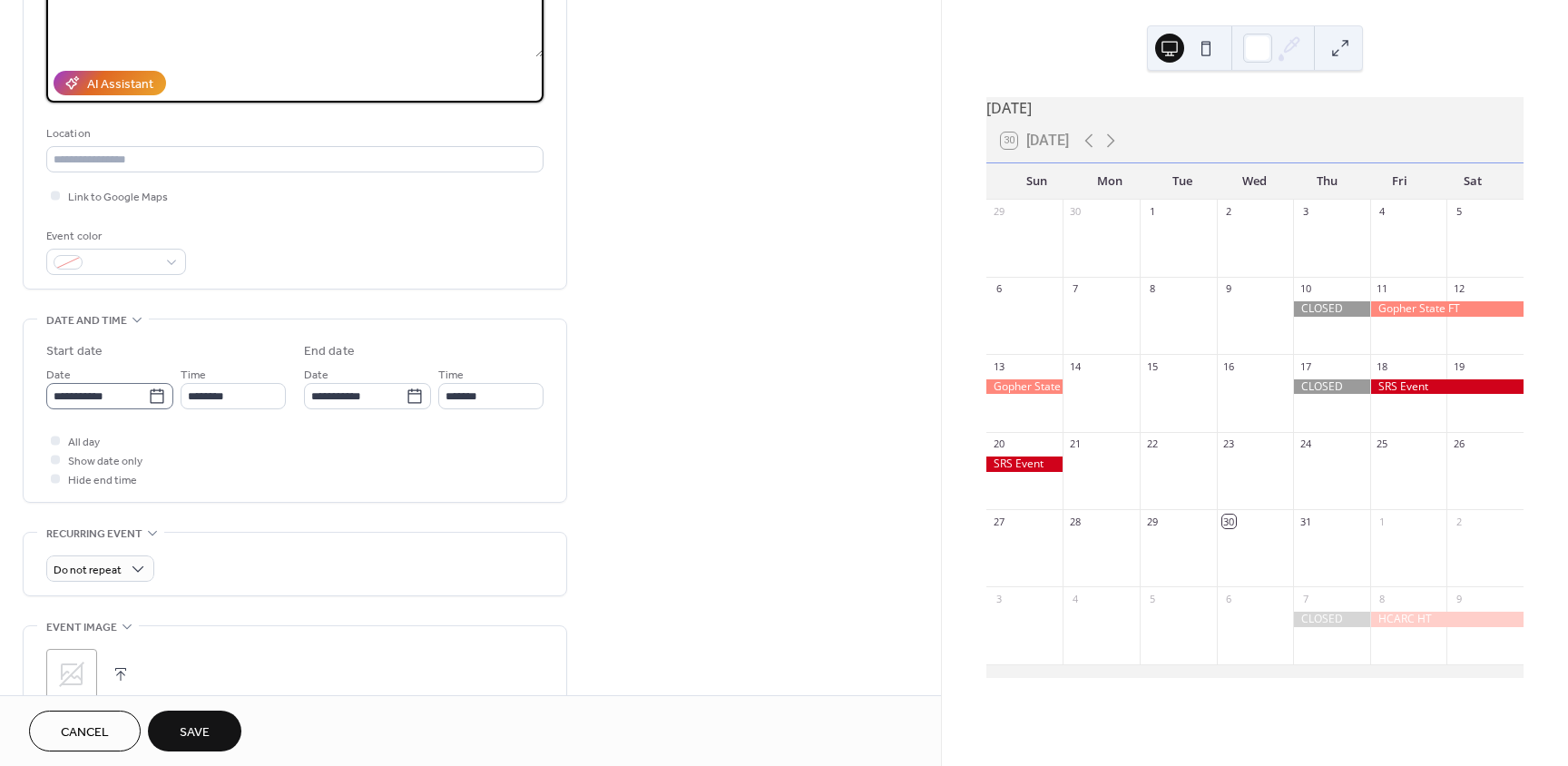 click 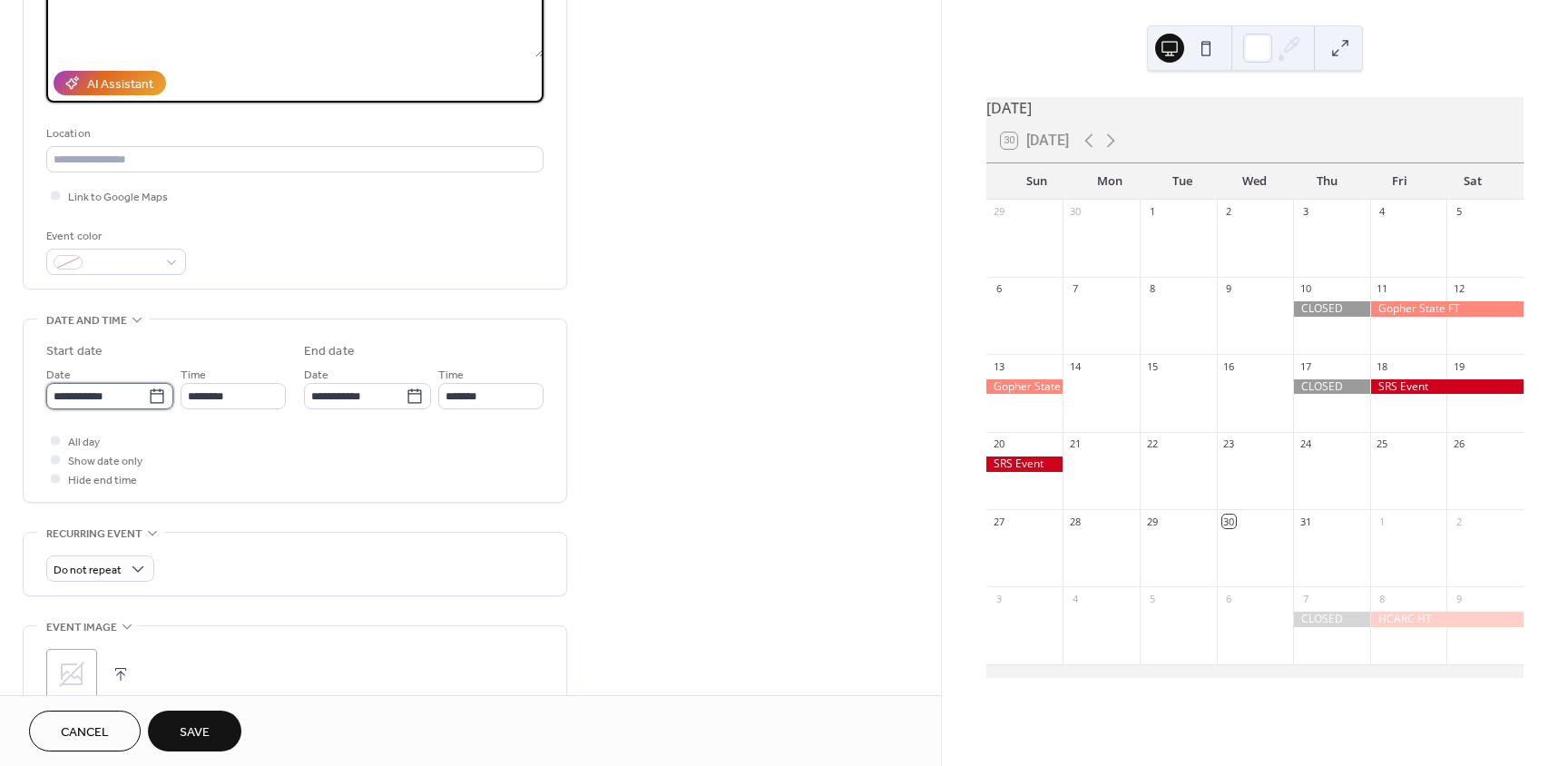 click on "**********" at bounding box center [97, 396] 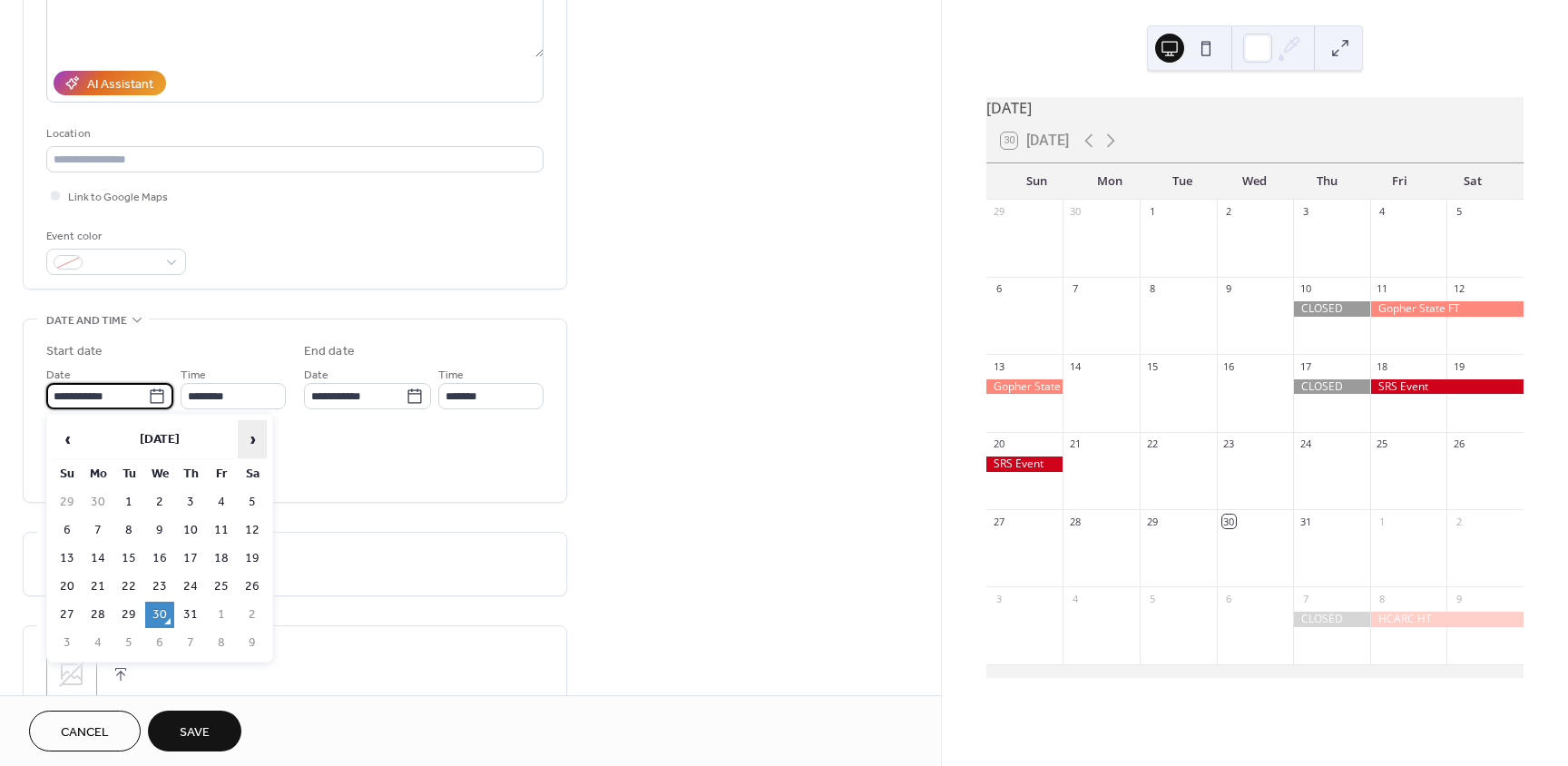 click on "›" at bounding box center (252, 439) 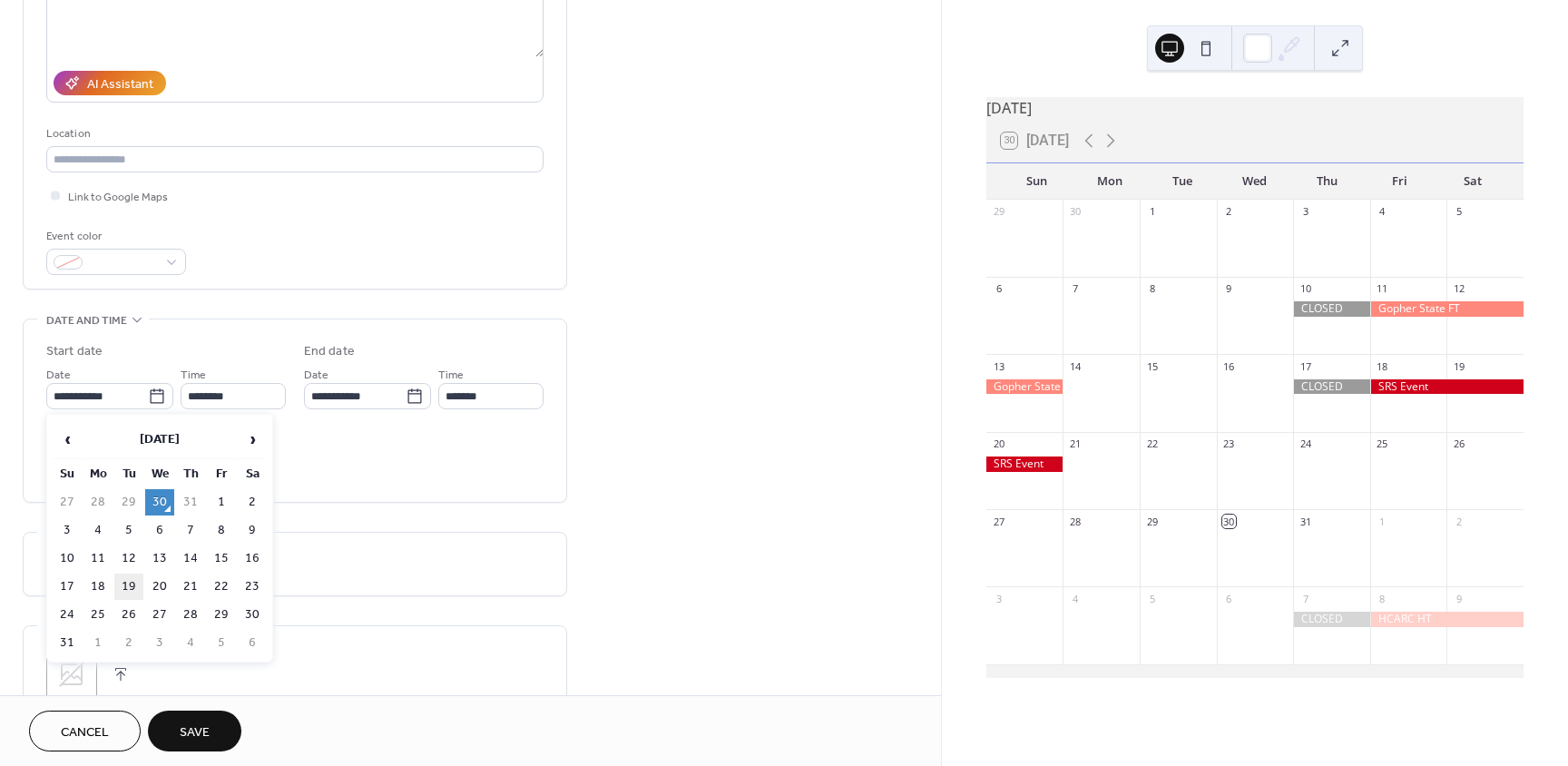 click on "19" at bounding box center [129, 586] 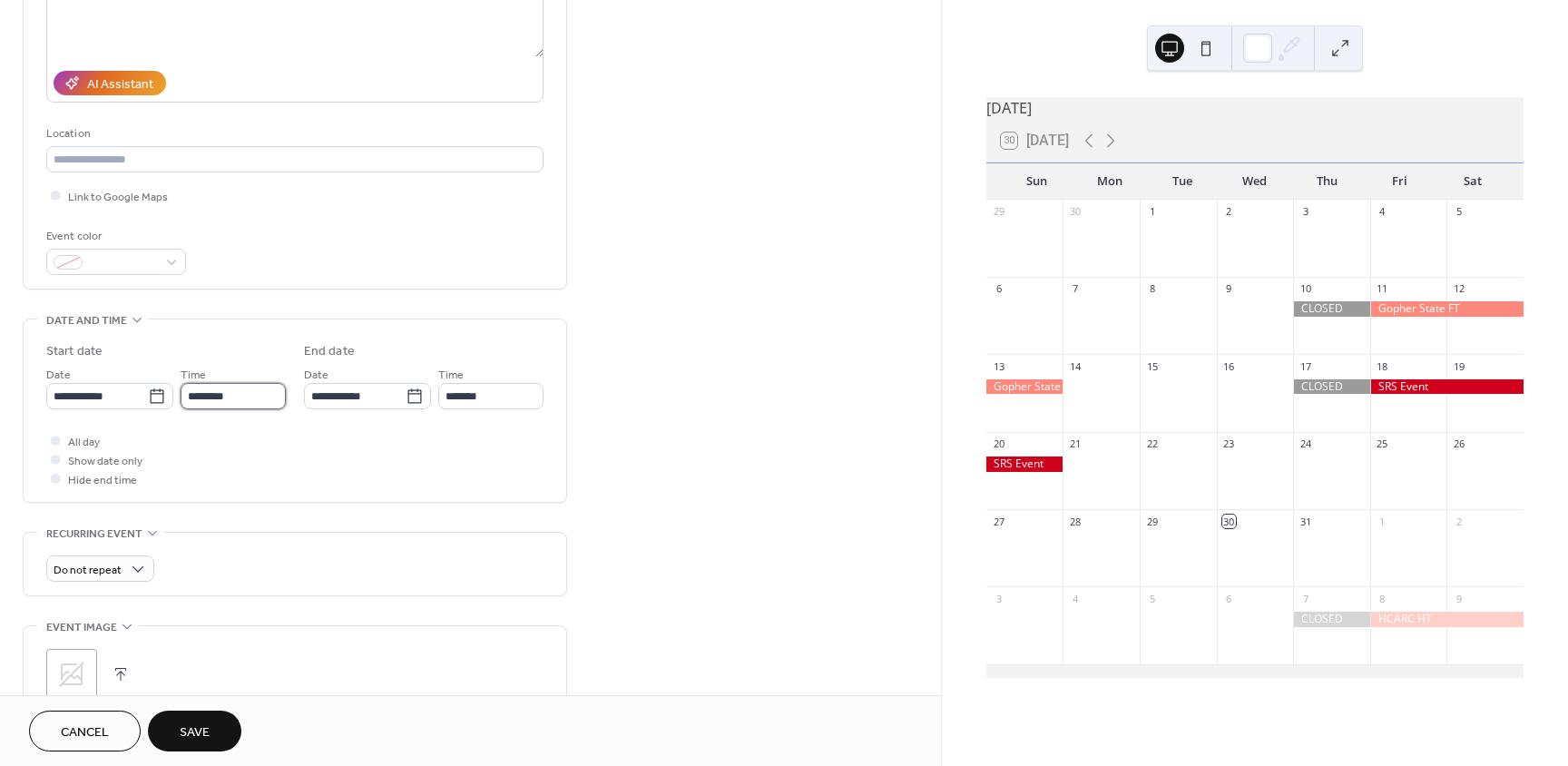 click on "********" at bounding box center [233, 396] 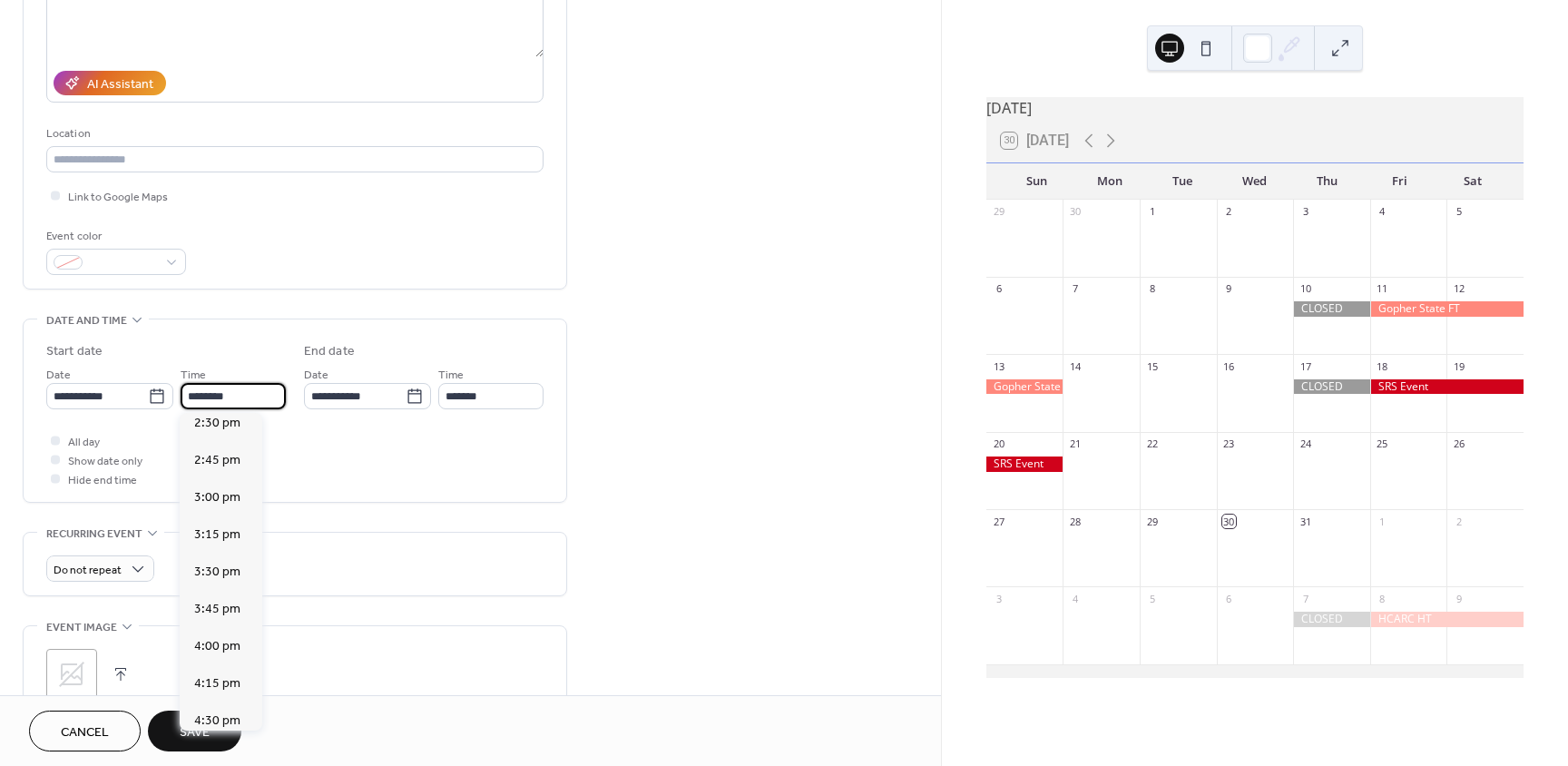 scroll, scrollTop: 2240, scrollLeft: 0, axis: vertical 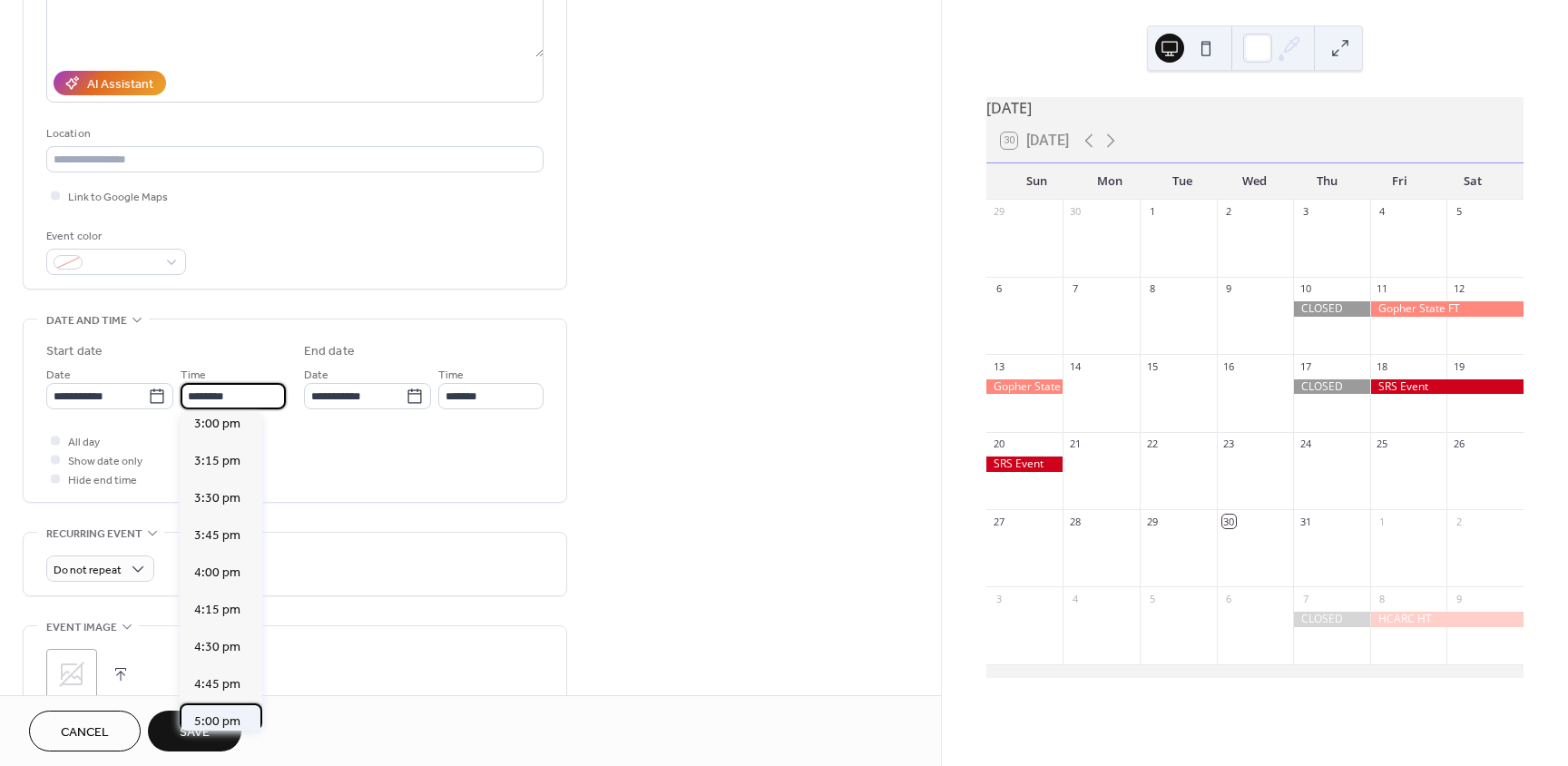click on "5:00 pm" at bounding box center [217, 722] 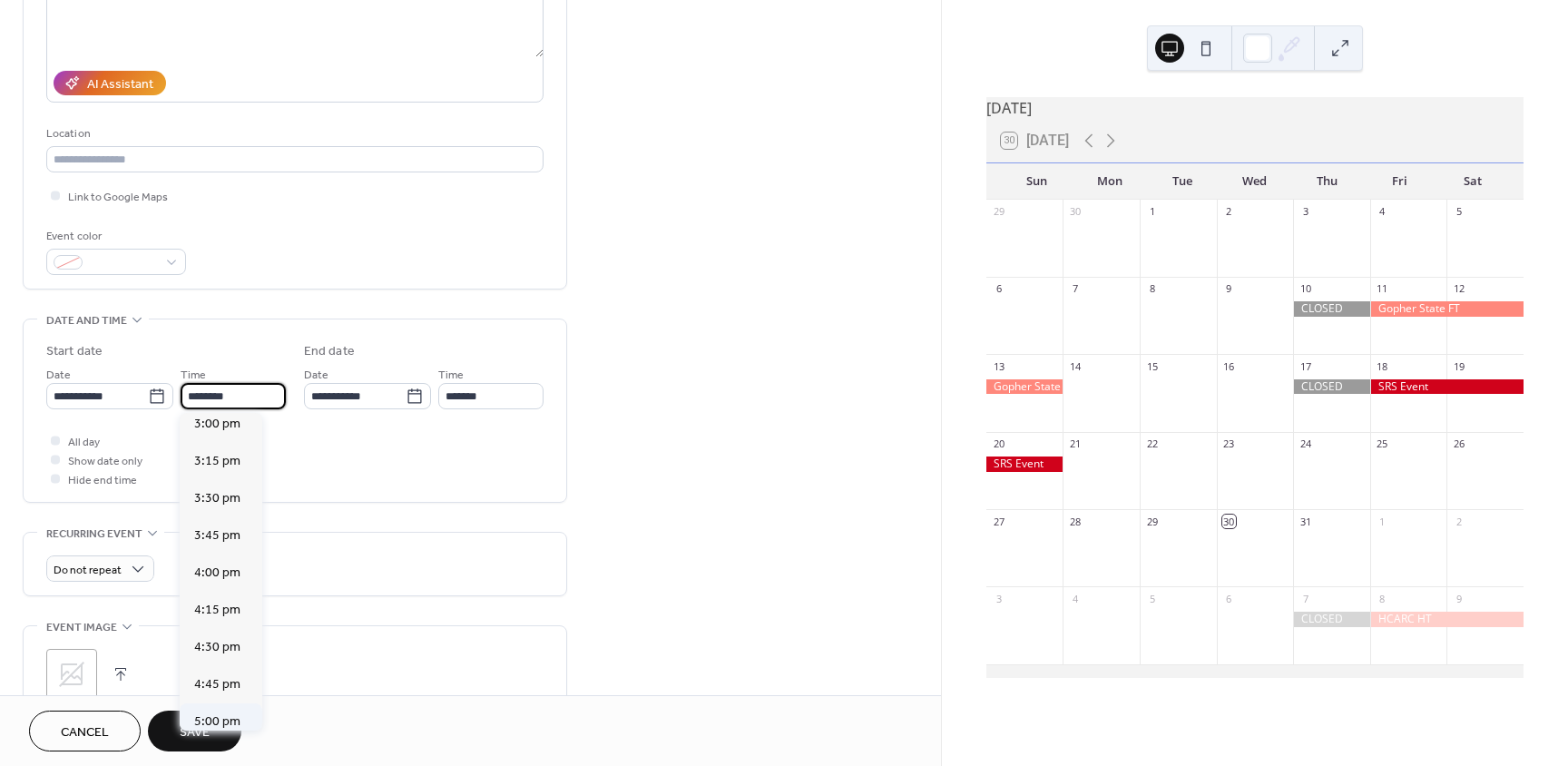 type on "*******" 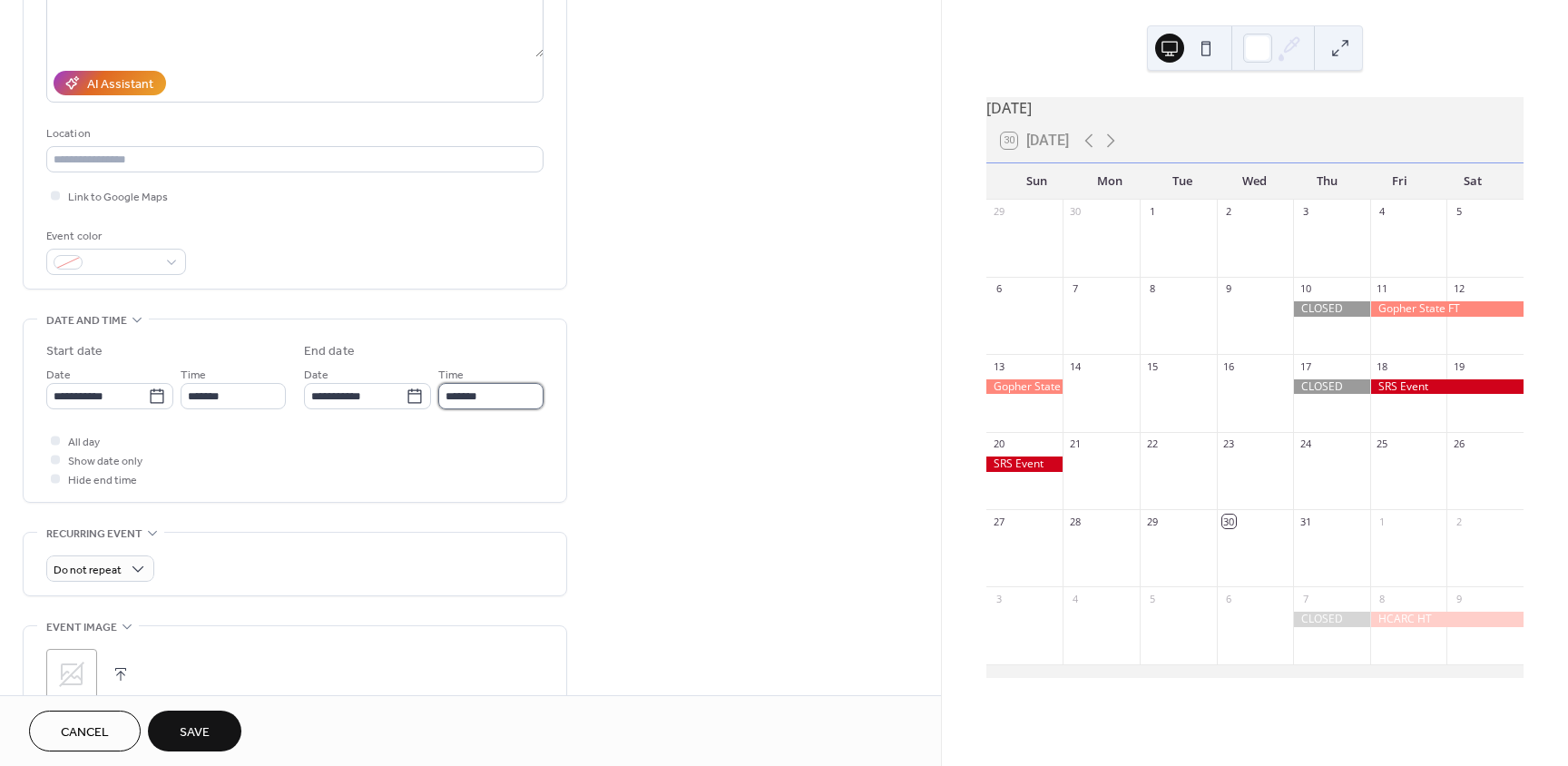 click on "*******" at bounding box center [491, 396] 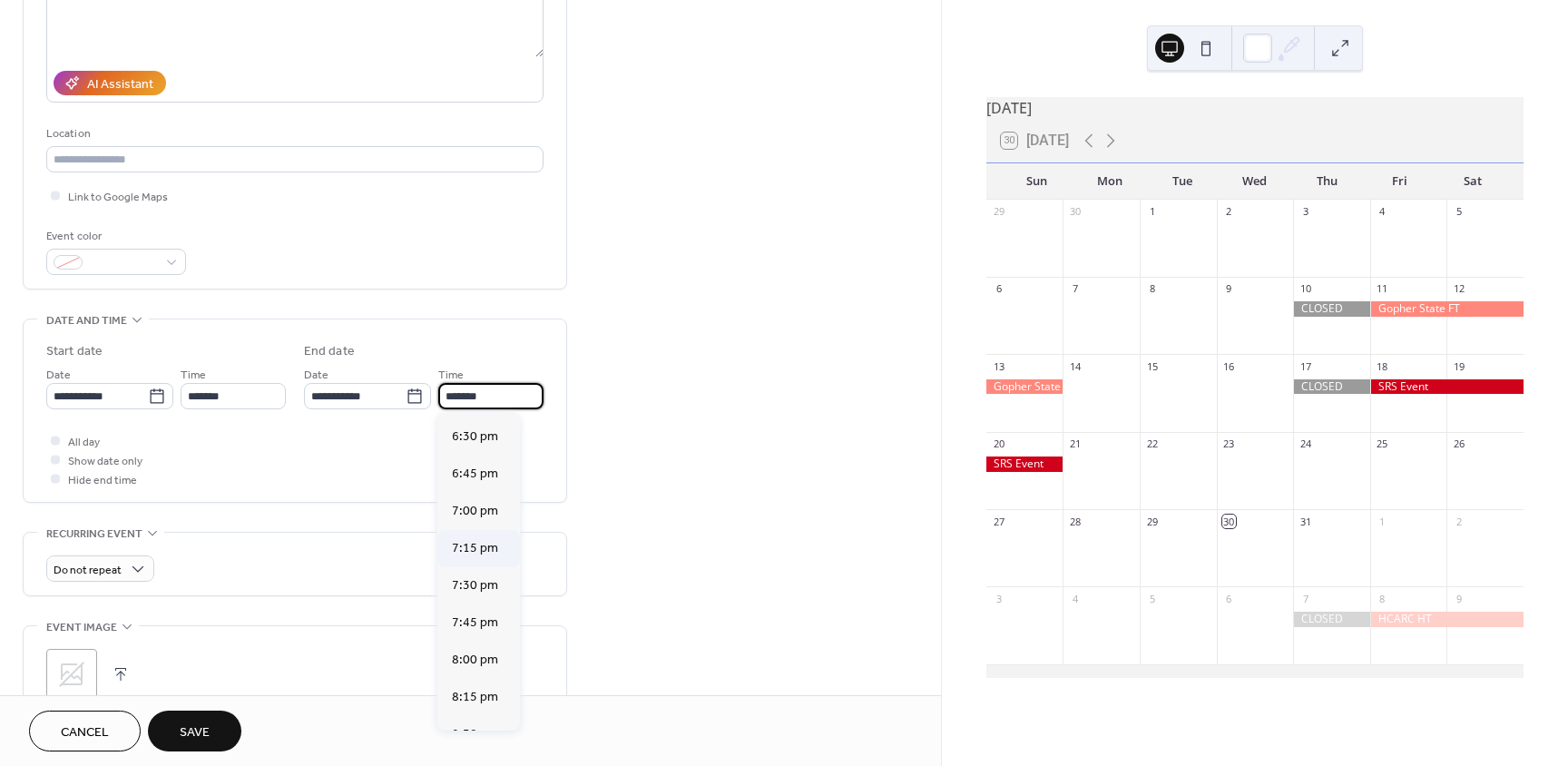 scroll, scrollTop: 182, scrollLeft: 0, axis: vertical 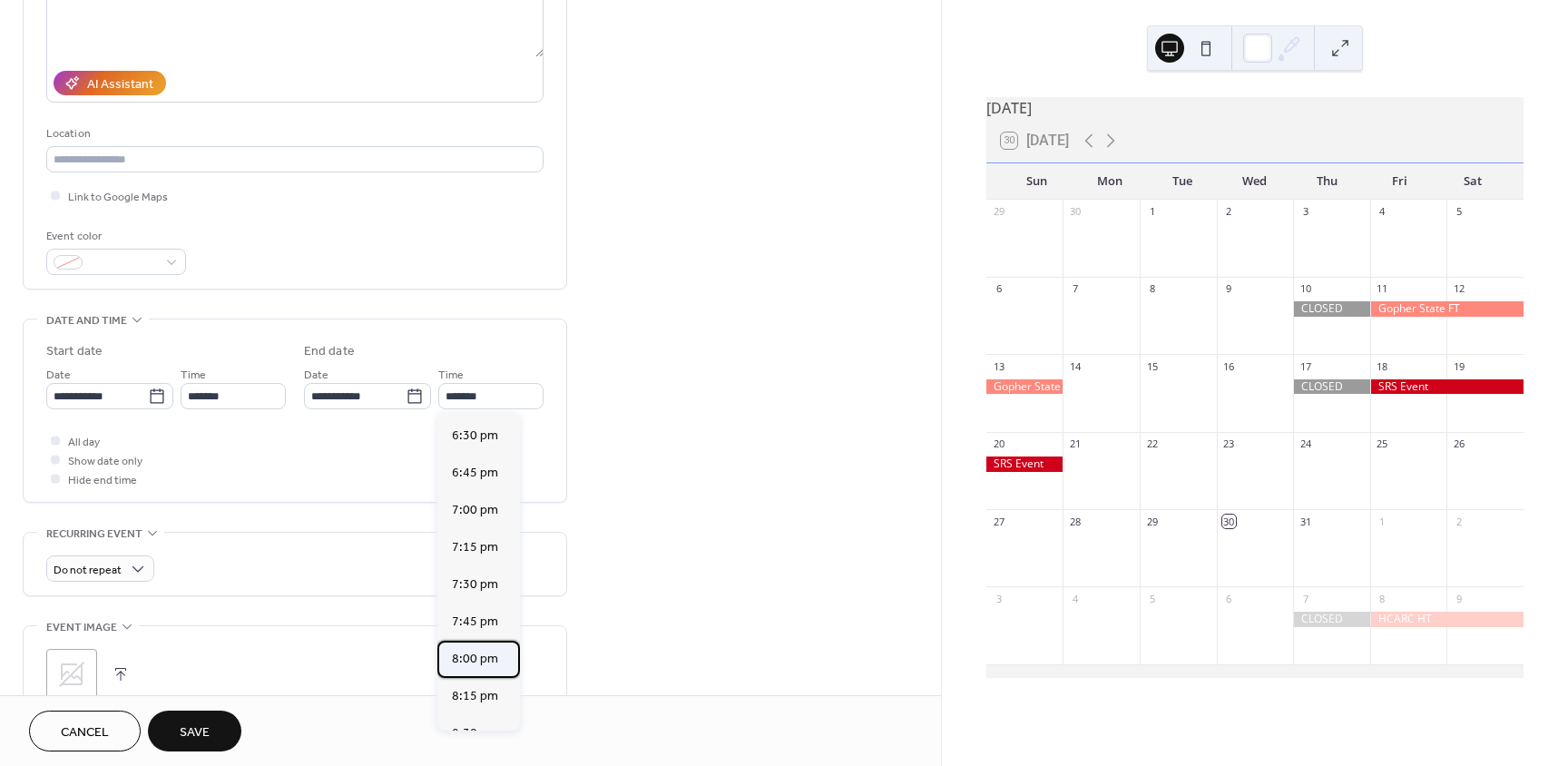 click on "8:00 pm" at bounding box center (475, 659) 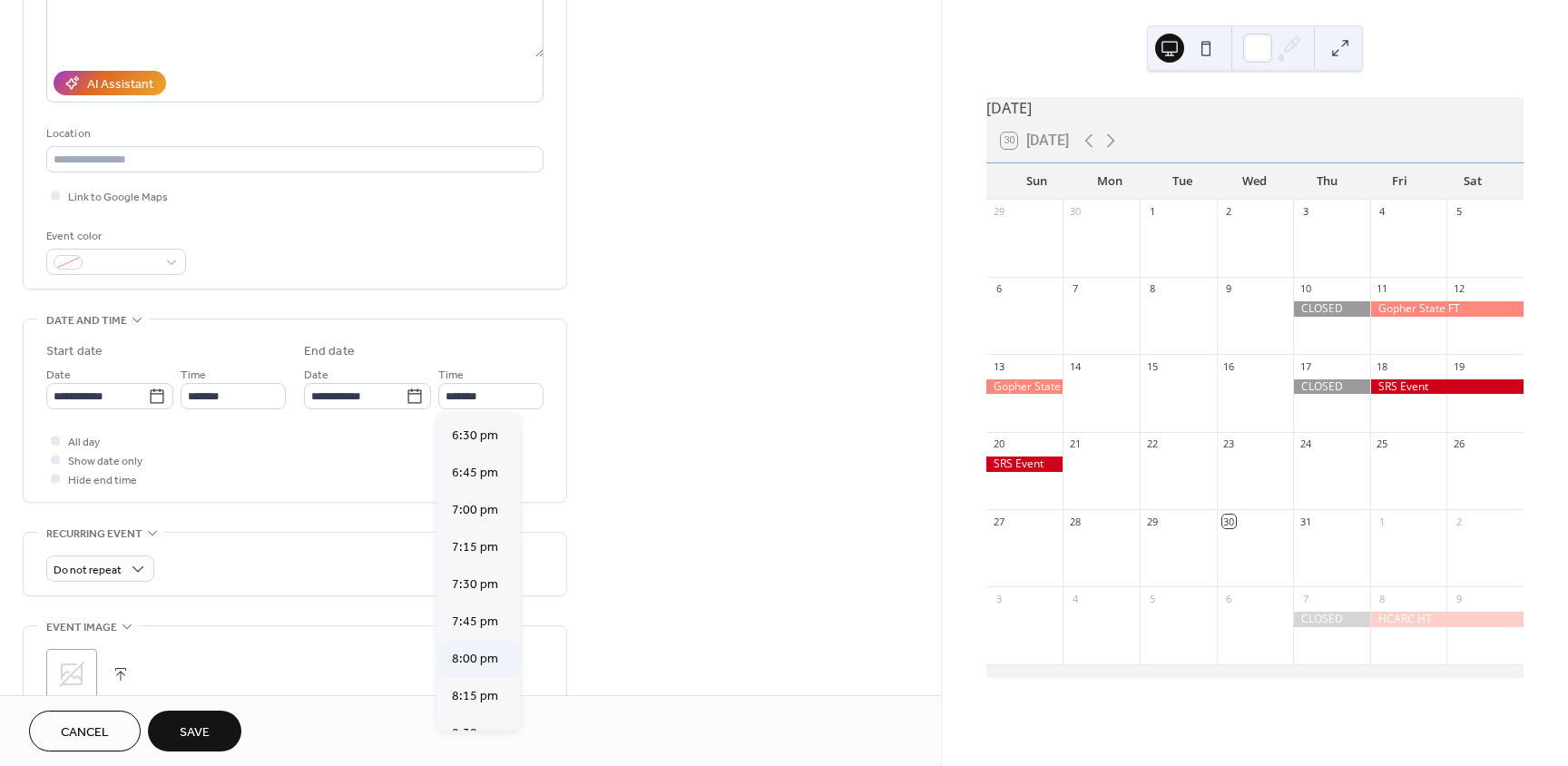 type on "*******" 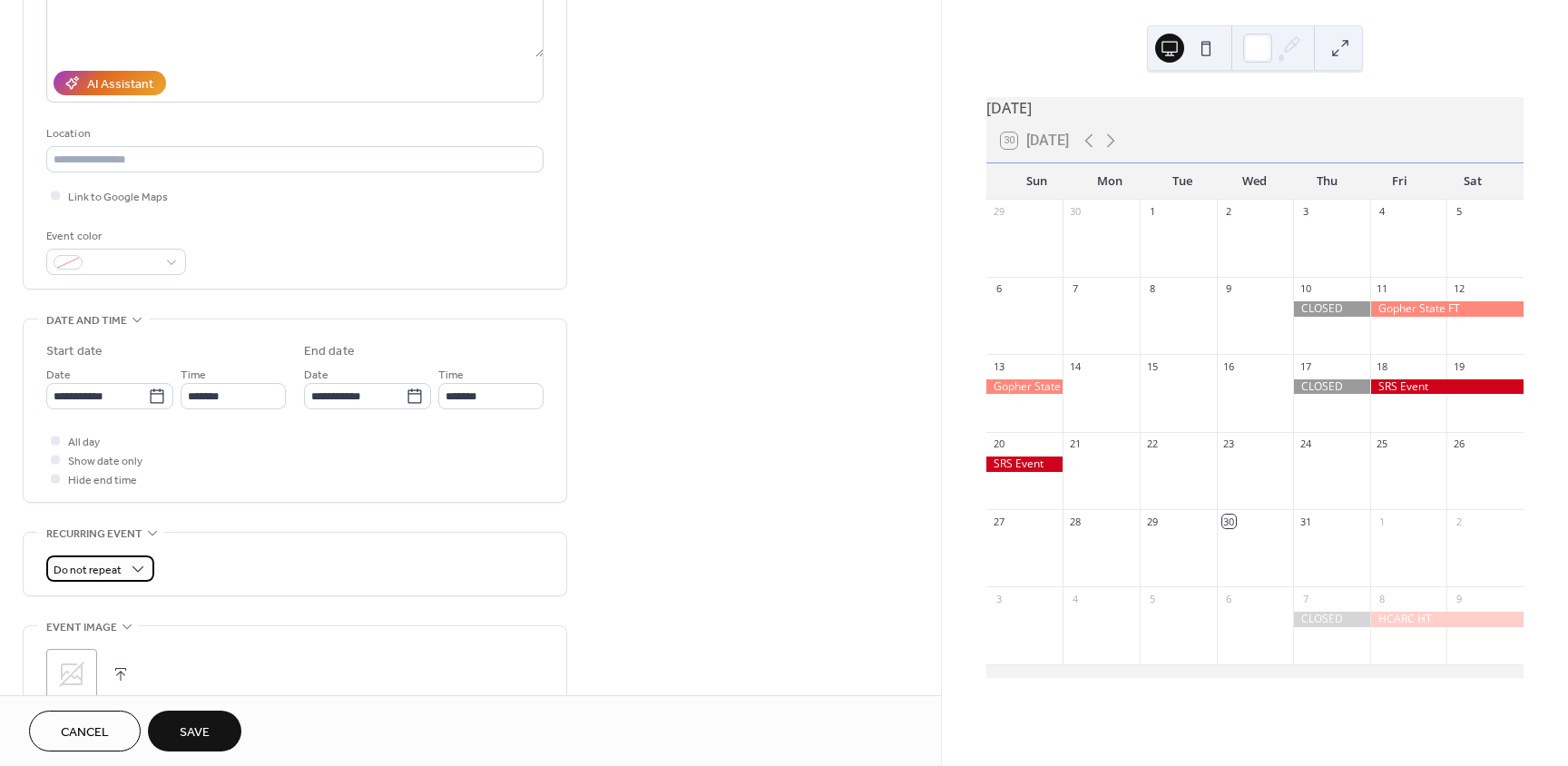 click on "Do not repeat" at bounding box center (87, 570) 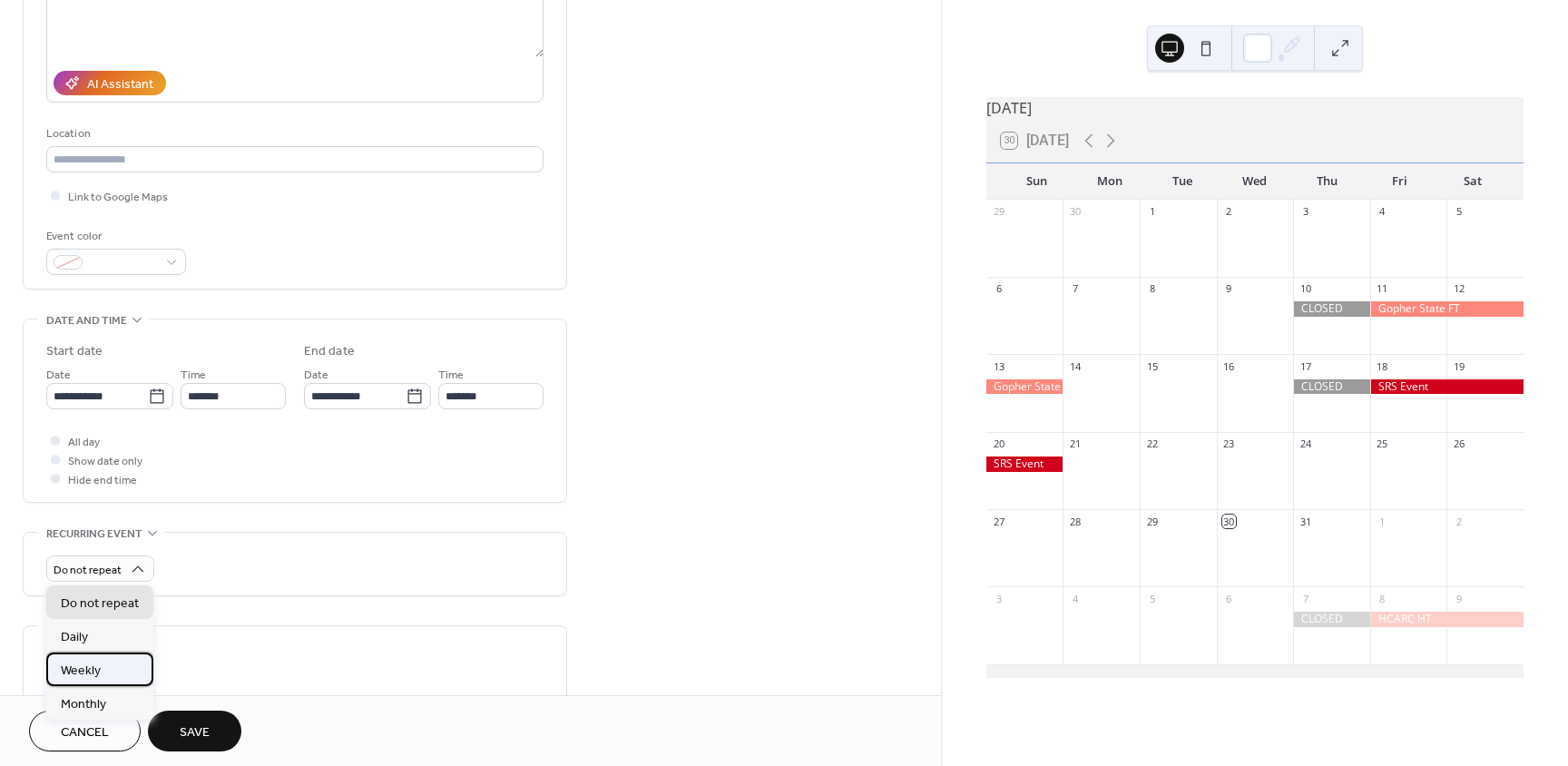 click on "Weekly" at bounding box center [100, 669] 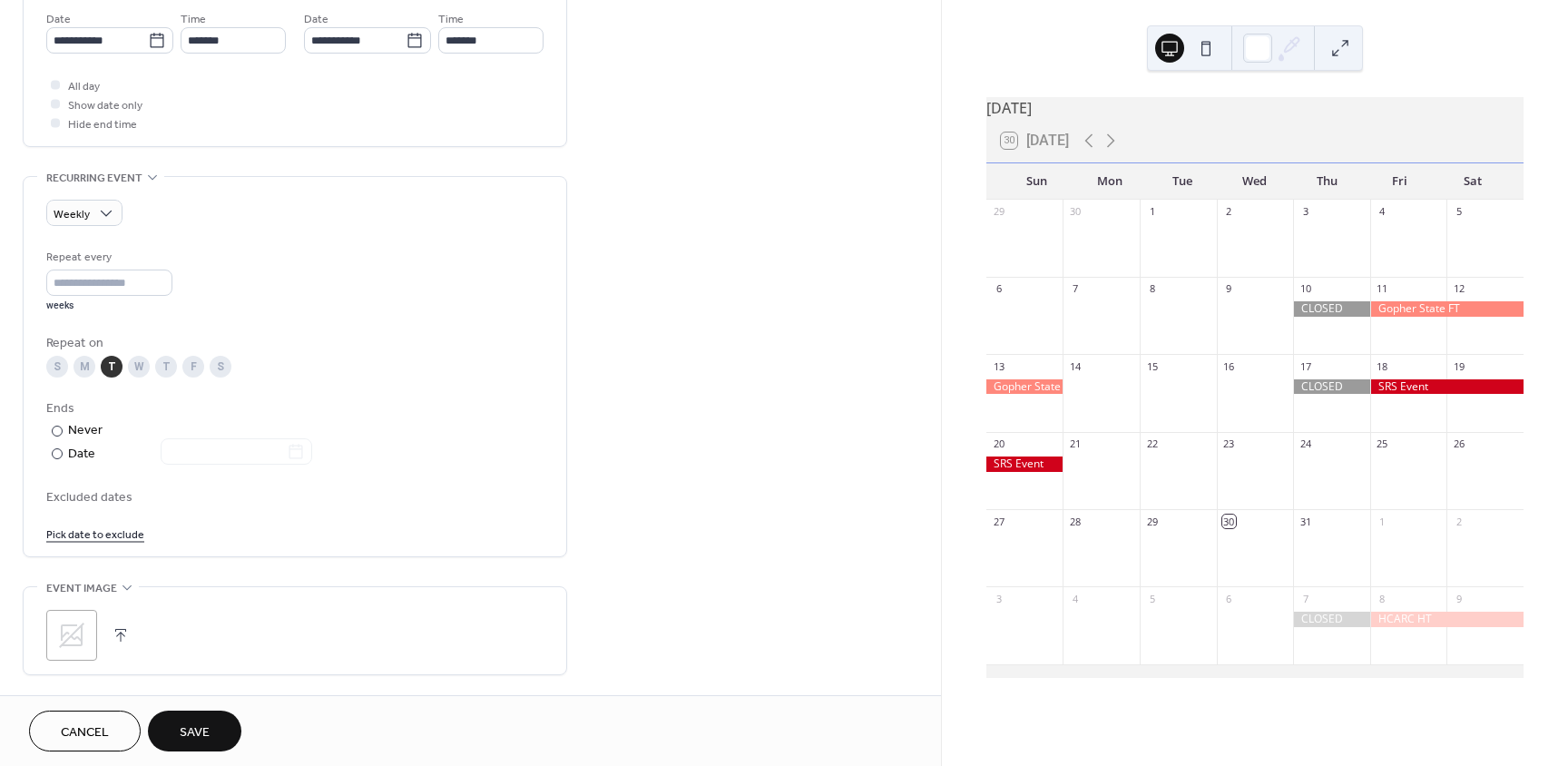 scroll, scrollTop: 635, scrollLeft: 0, axis: vertical 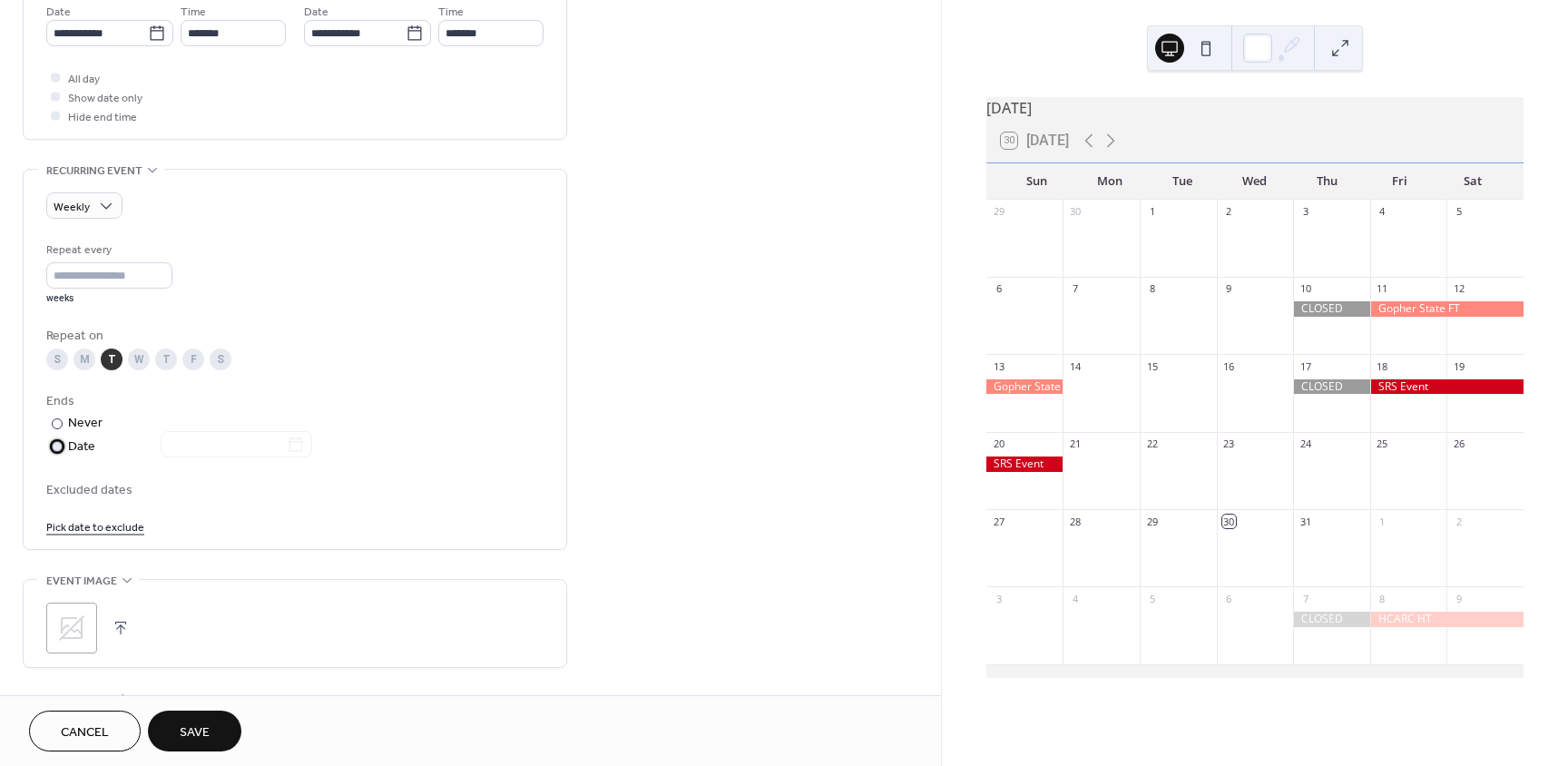 click at bounding box center [57, 447] 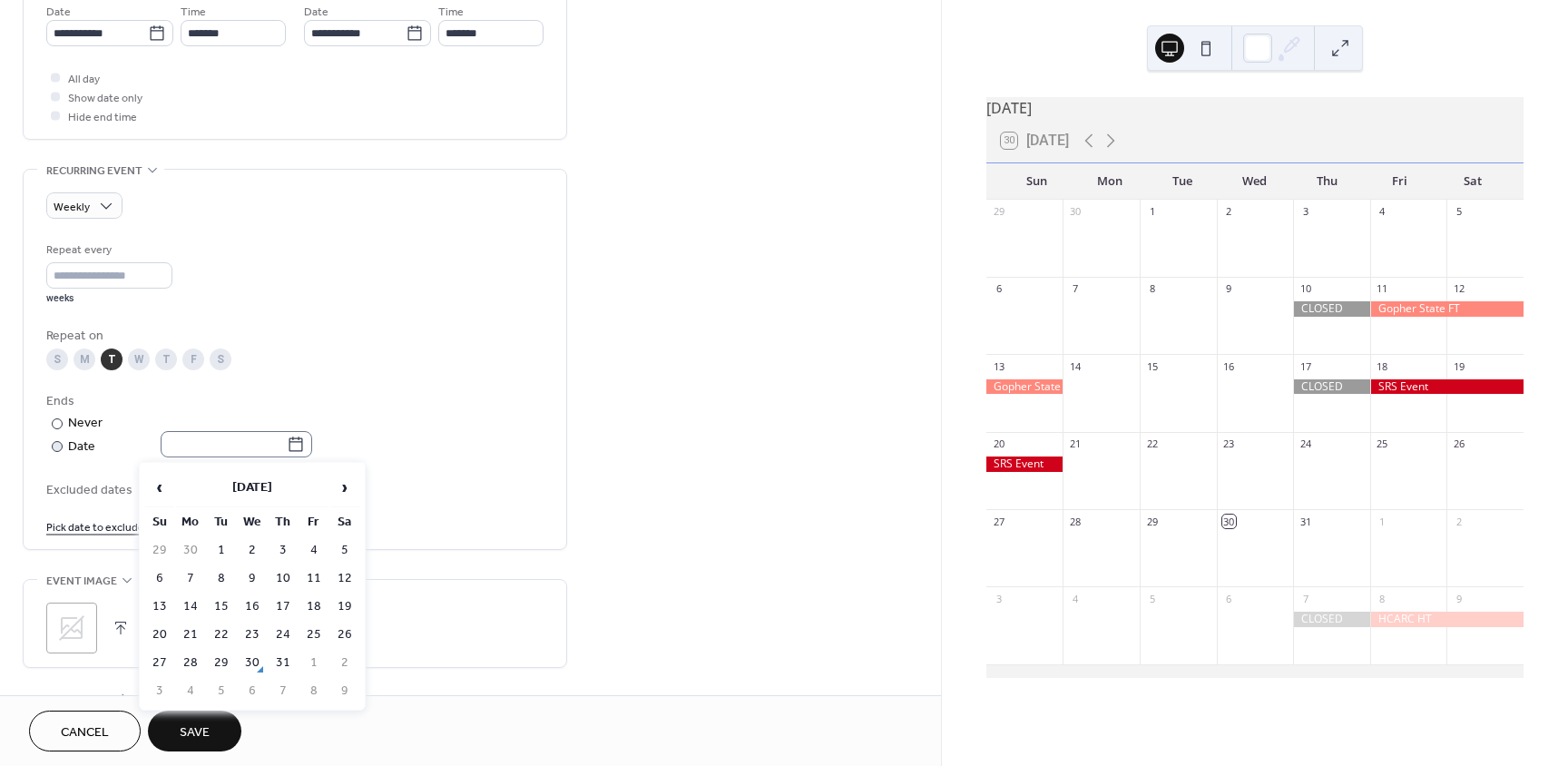 click 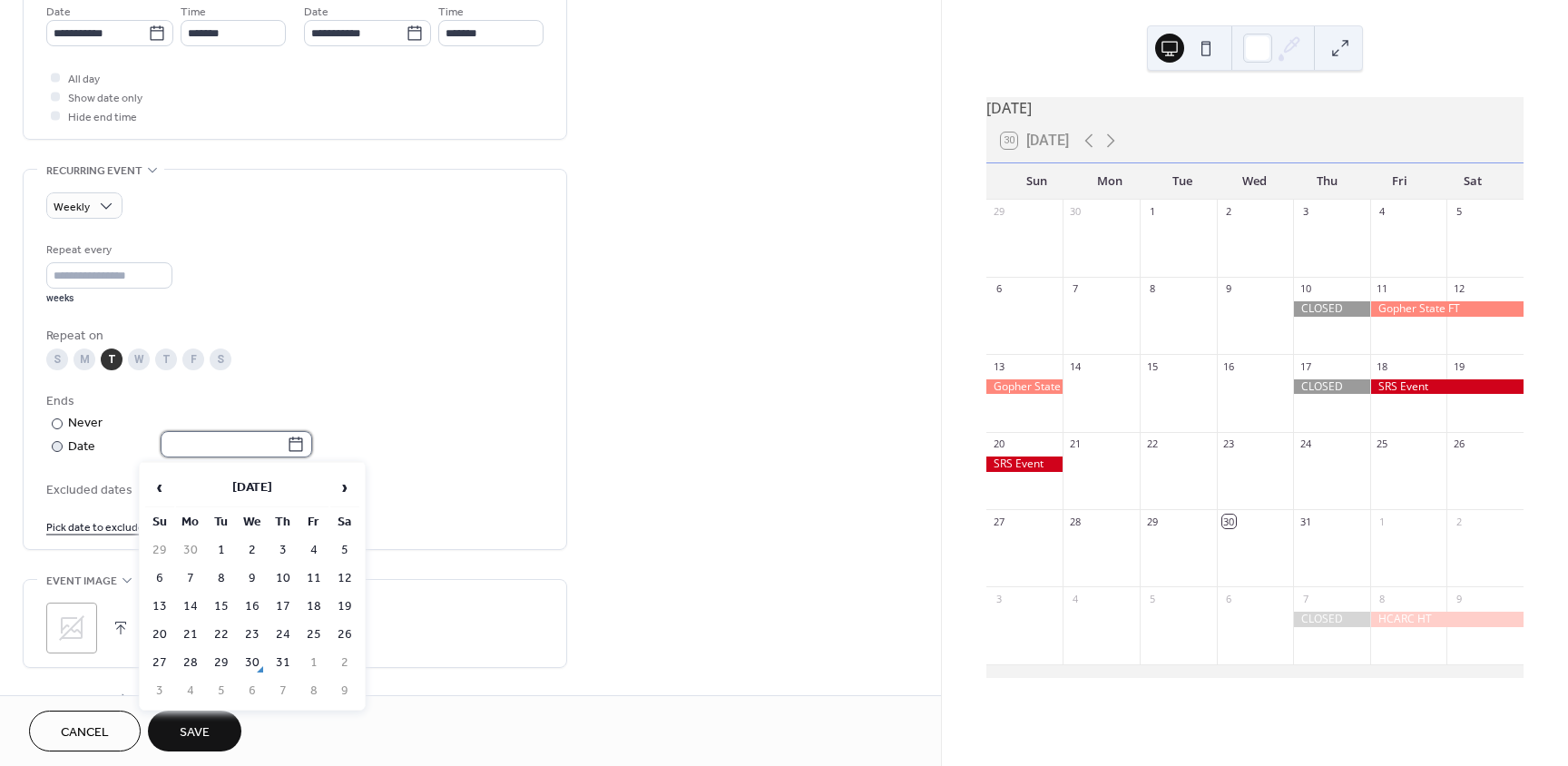 click at bounding box center [223, 444] 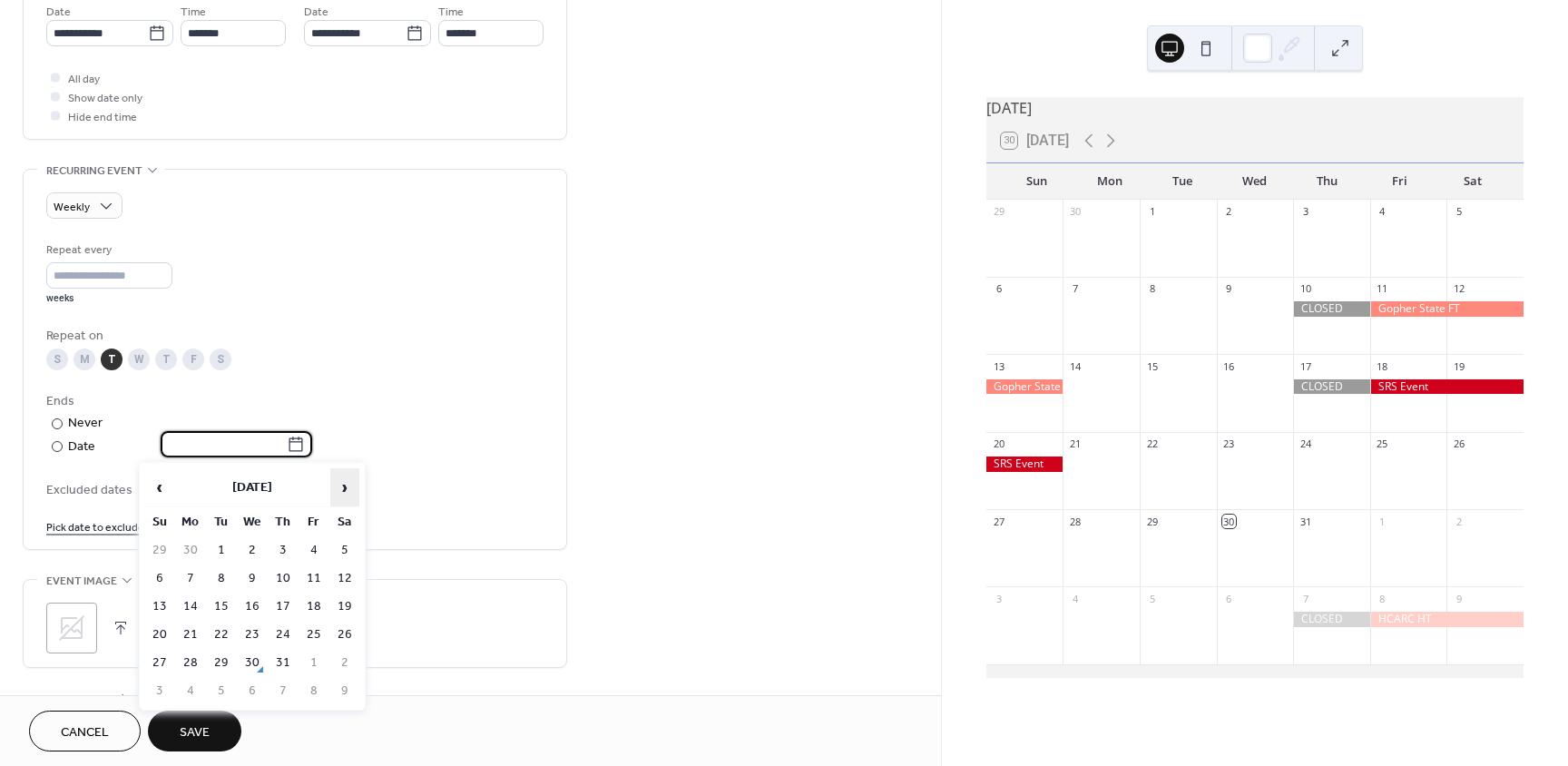 click on "›" at bounding box center (345, 487) 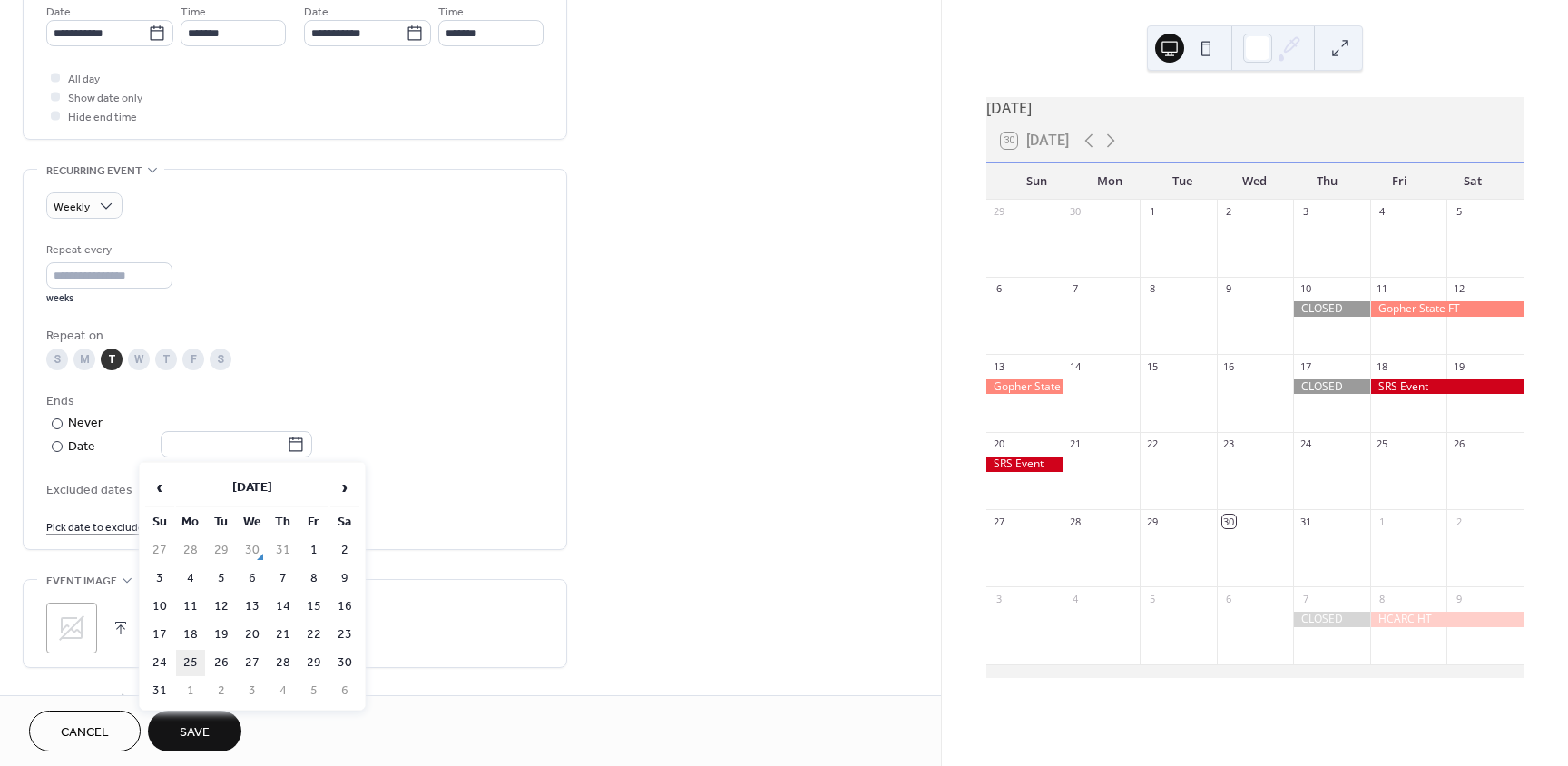 click on "25" at bounding box center [191, 663] 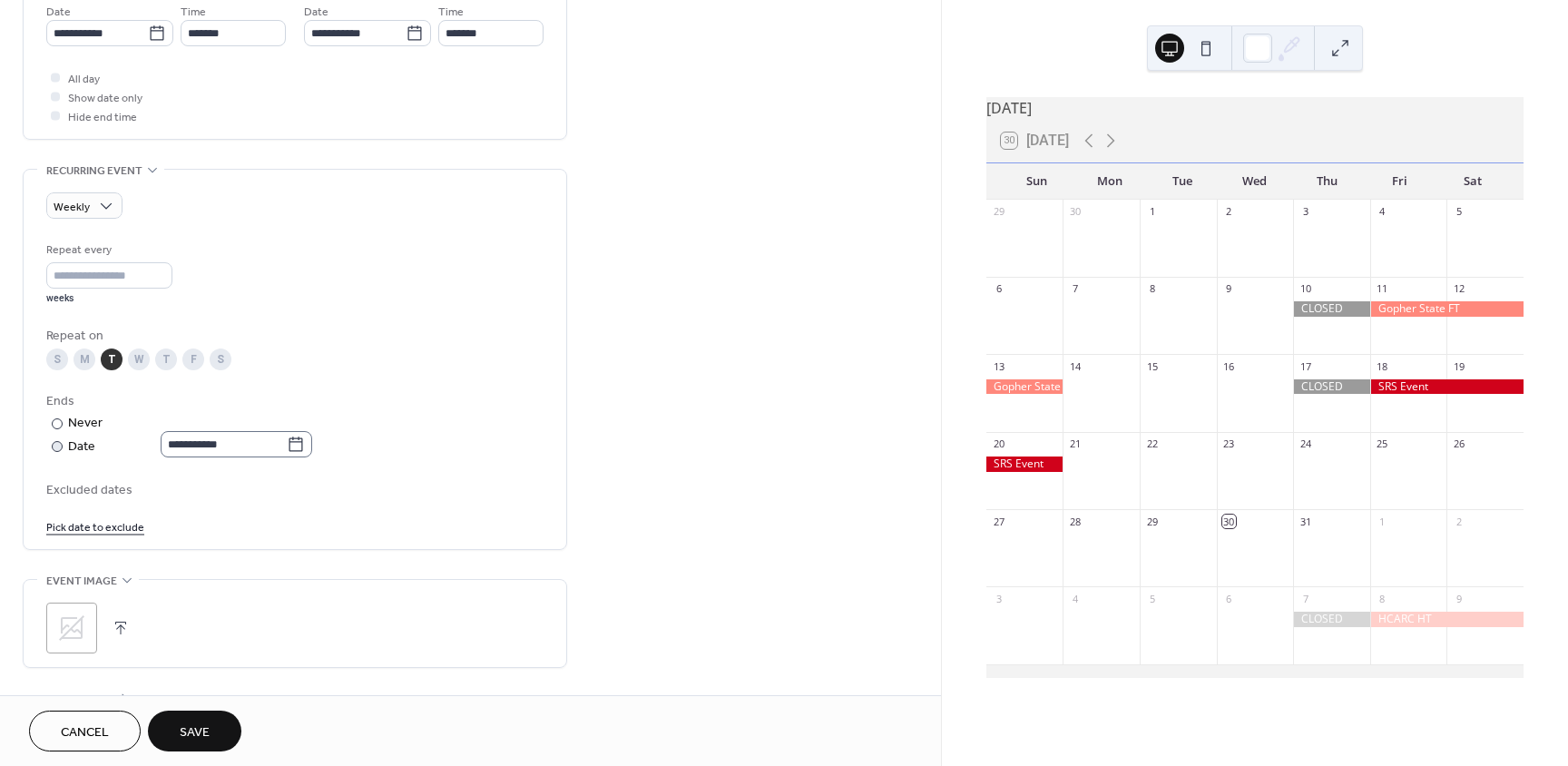 click 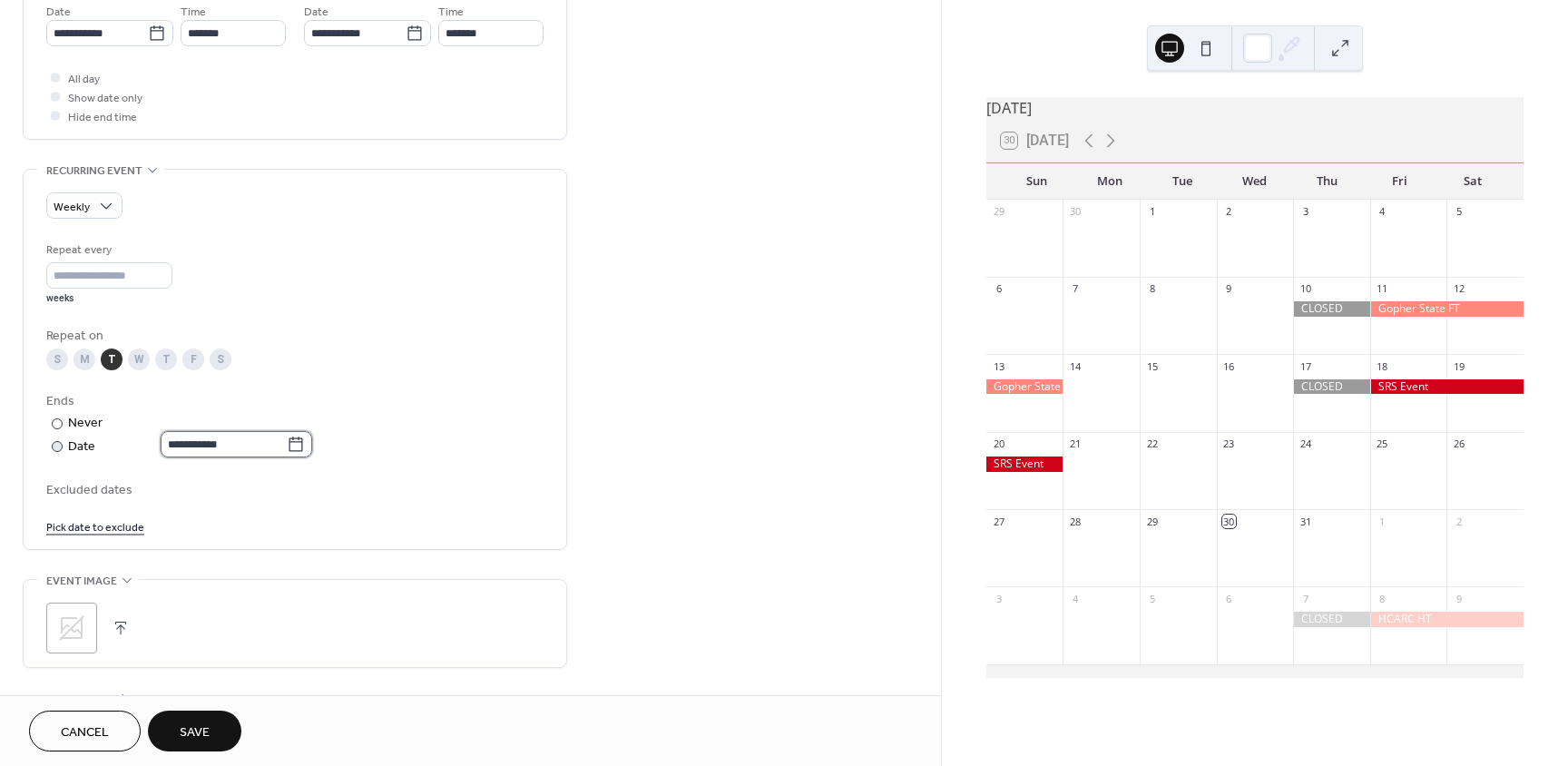 click on "**********" at bounding box center (223, 444) 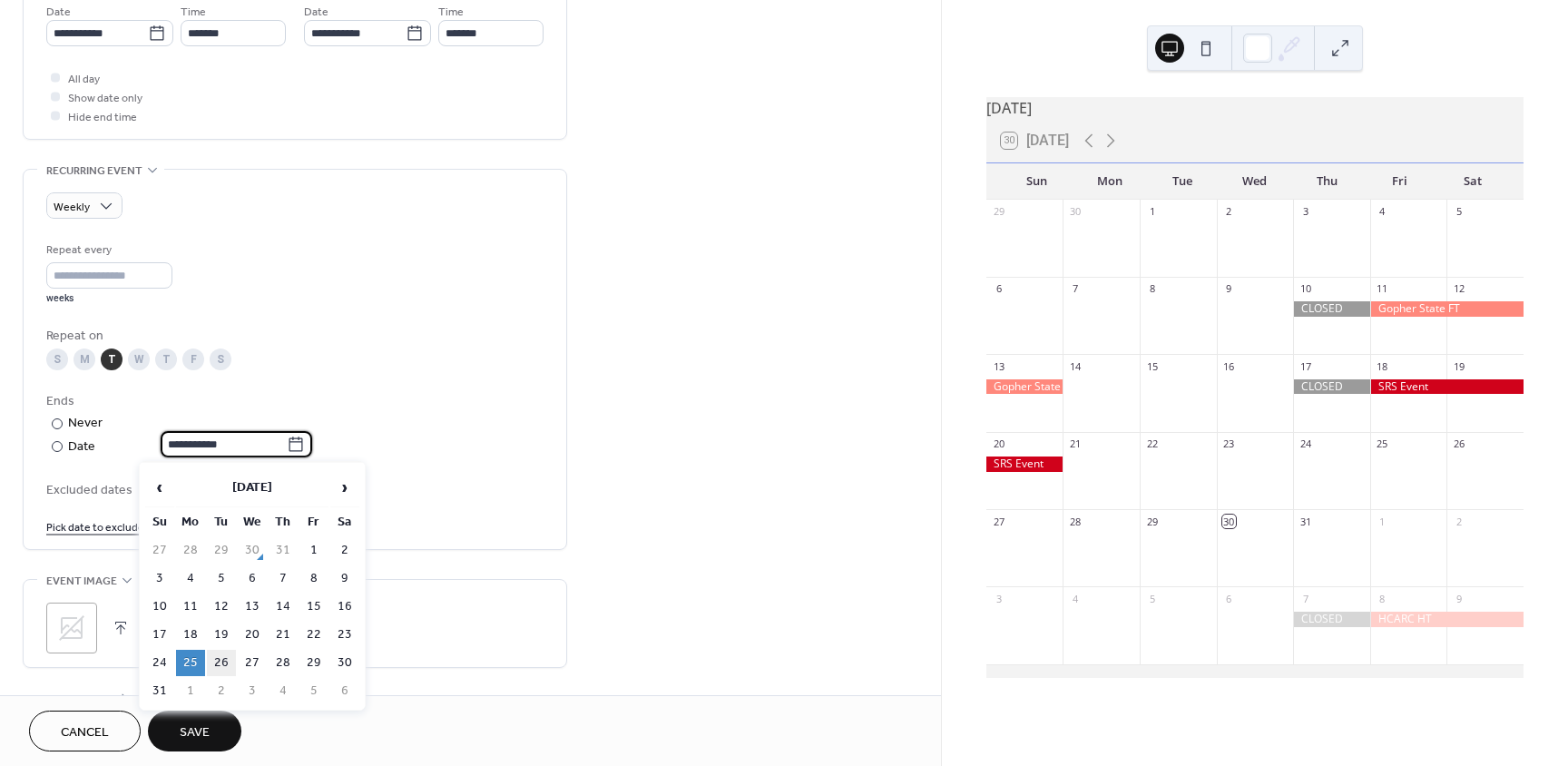 click on "26" at bounding box center (221, 663) 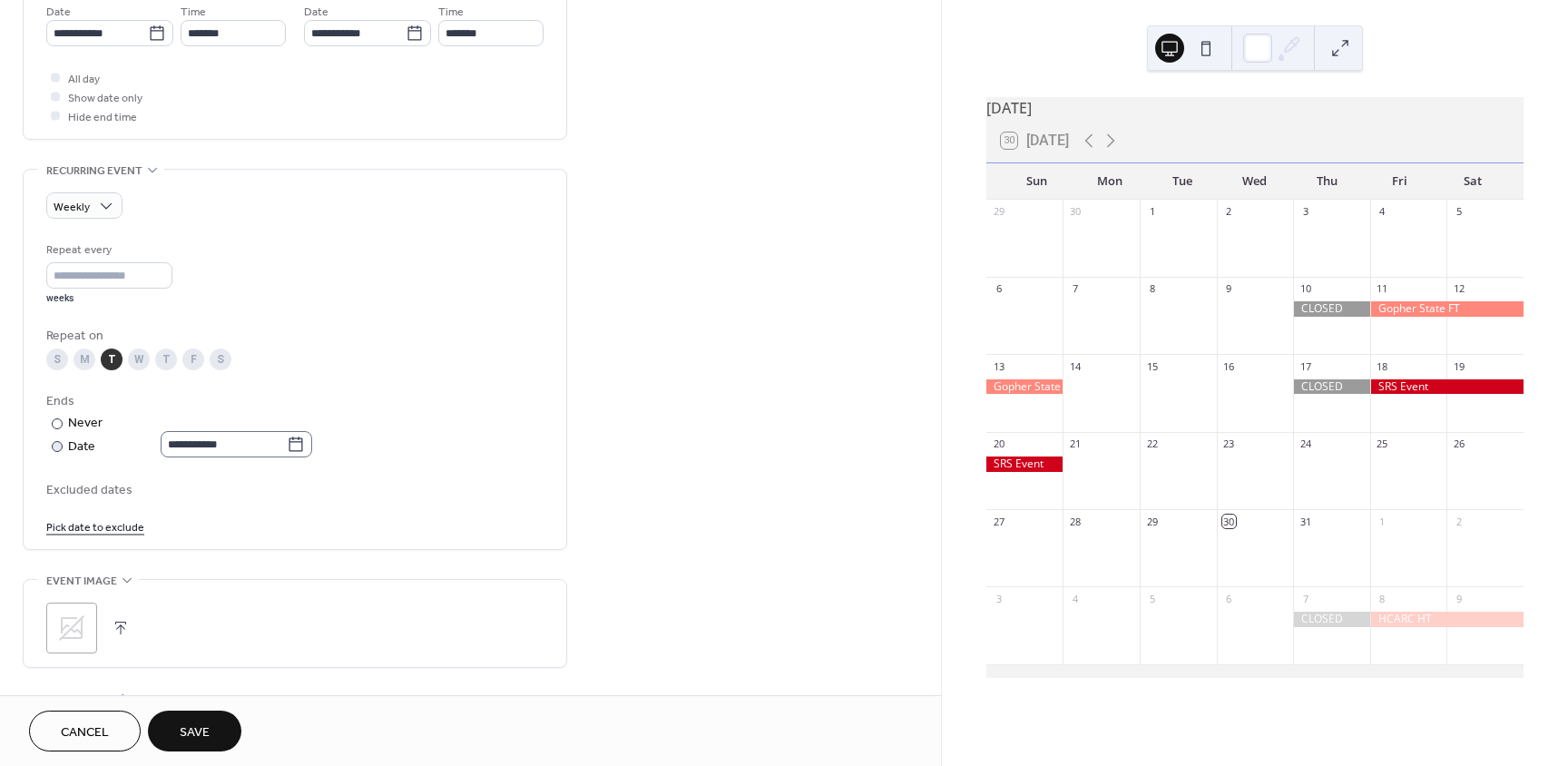 click 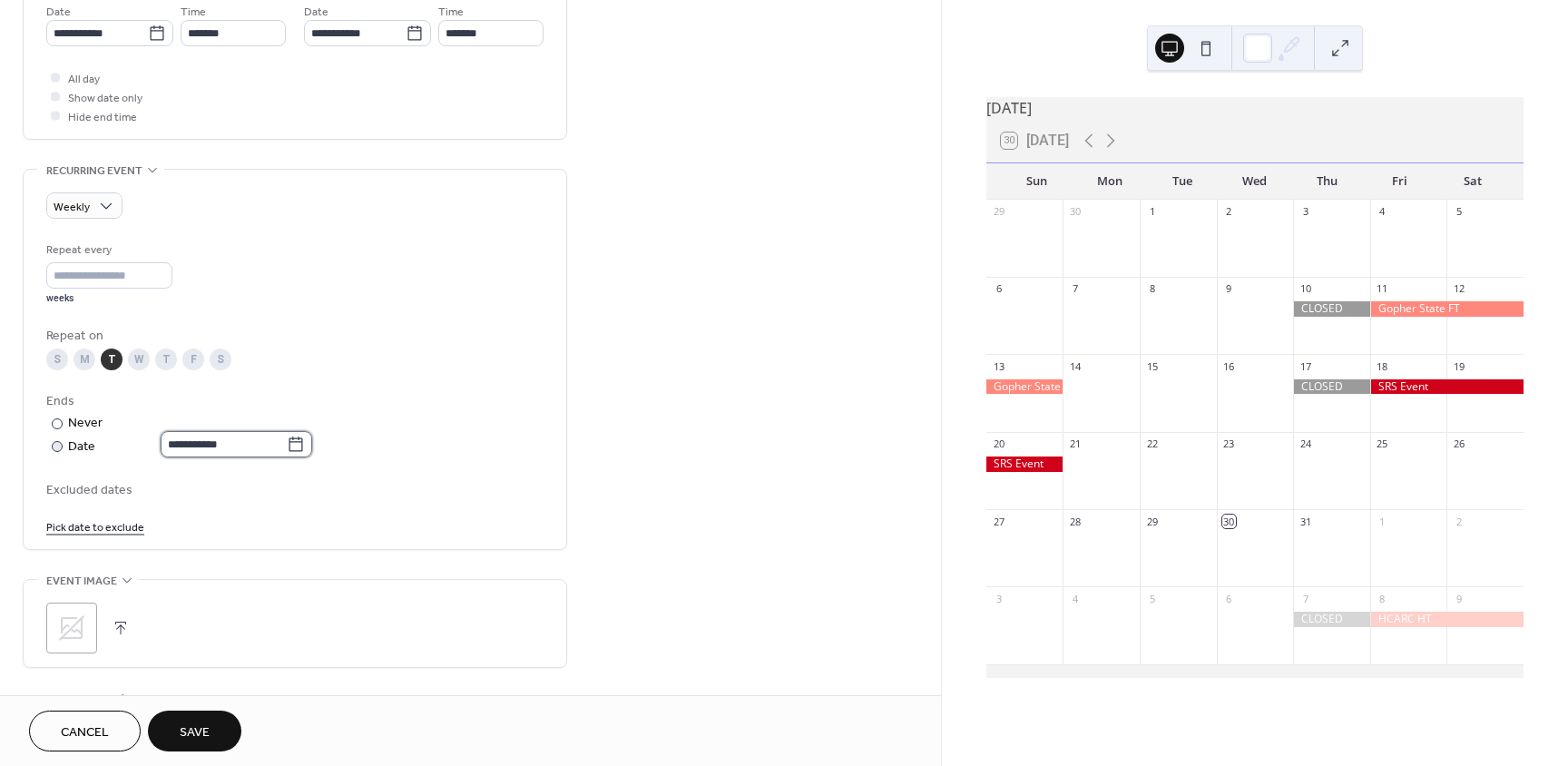 click on "**********" at bounding box center (223, 444) 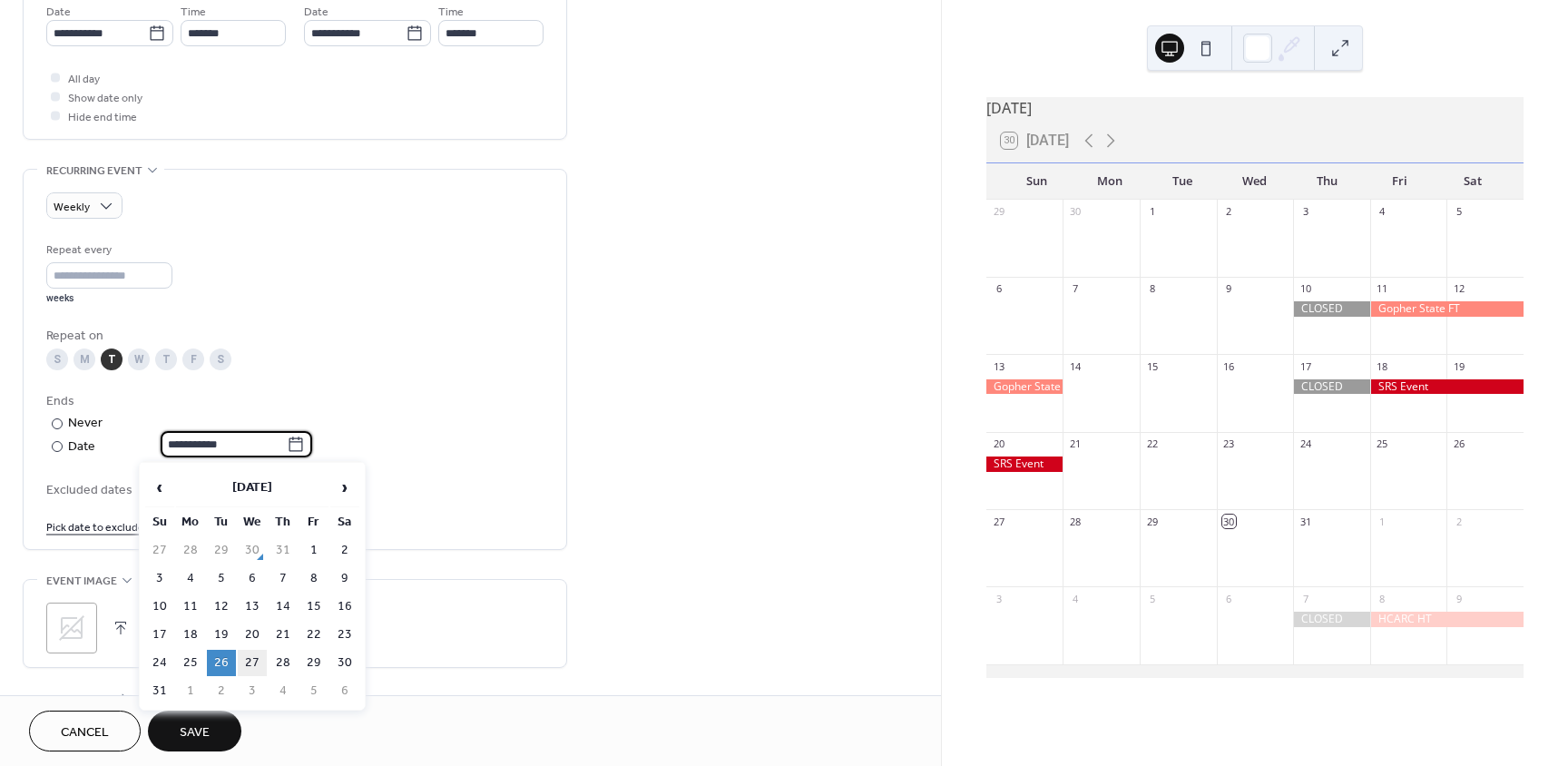 click on "27" at bounding box center [252, 663] 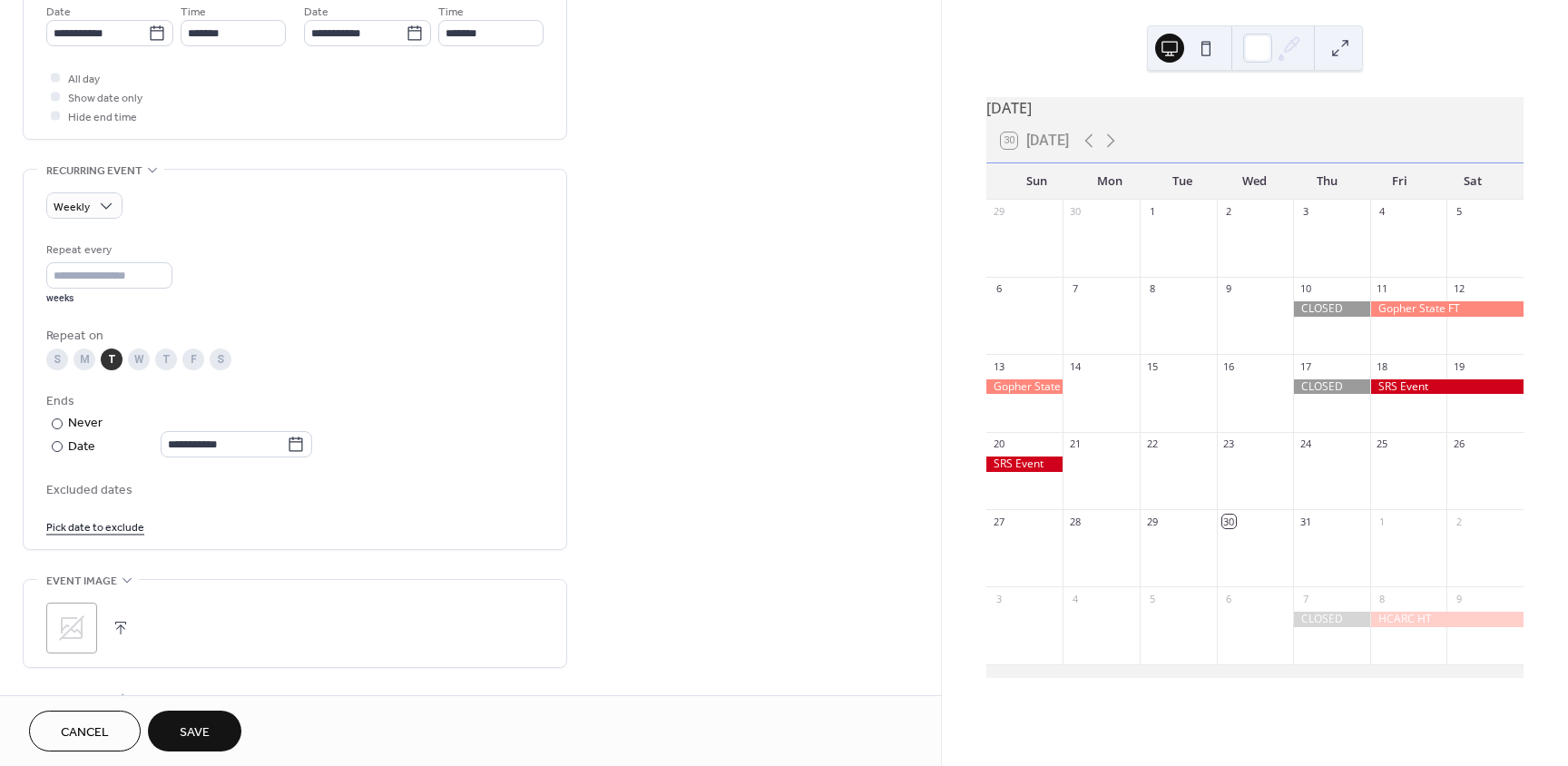 click on "Excluded dates" at bounding box center [295, 490] 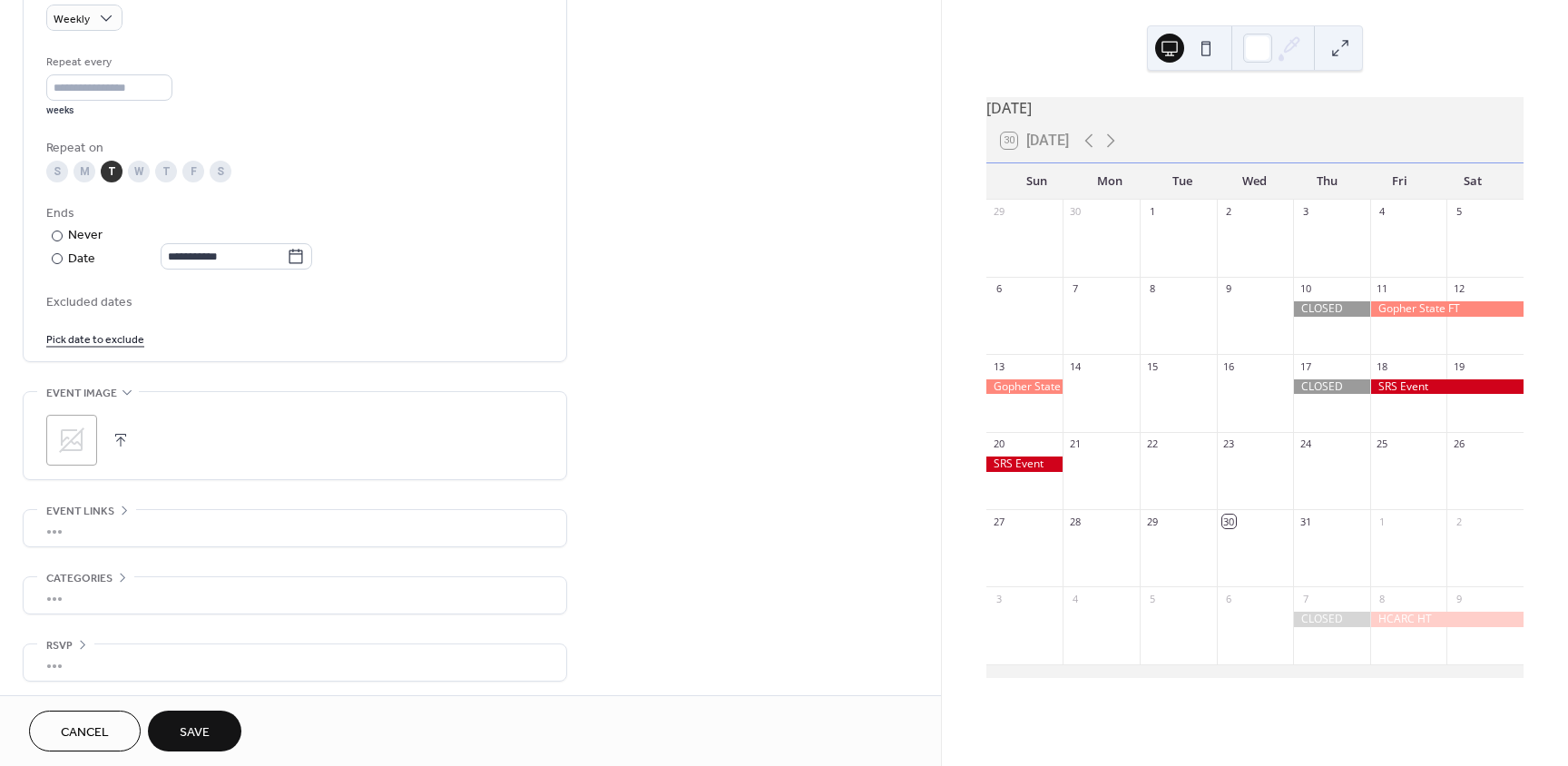 scroll, scrollTop: 828, scrollLeft: 0, axis: vertical 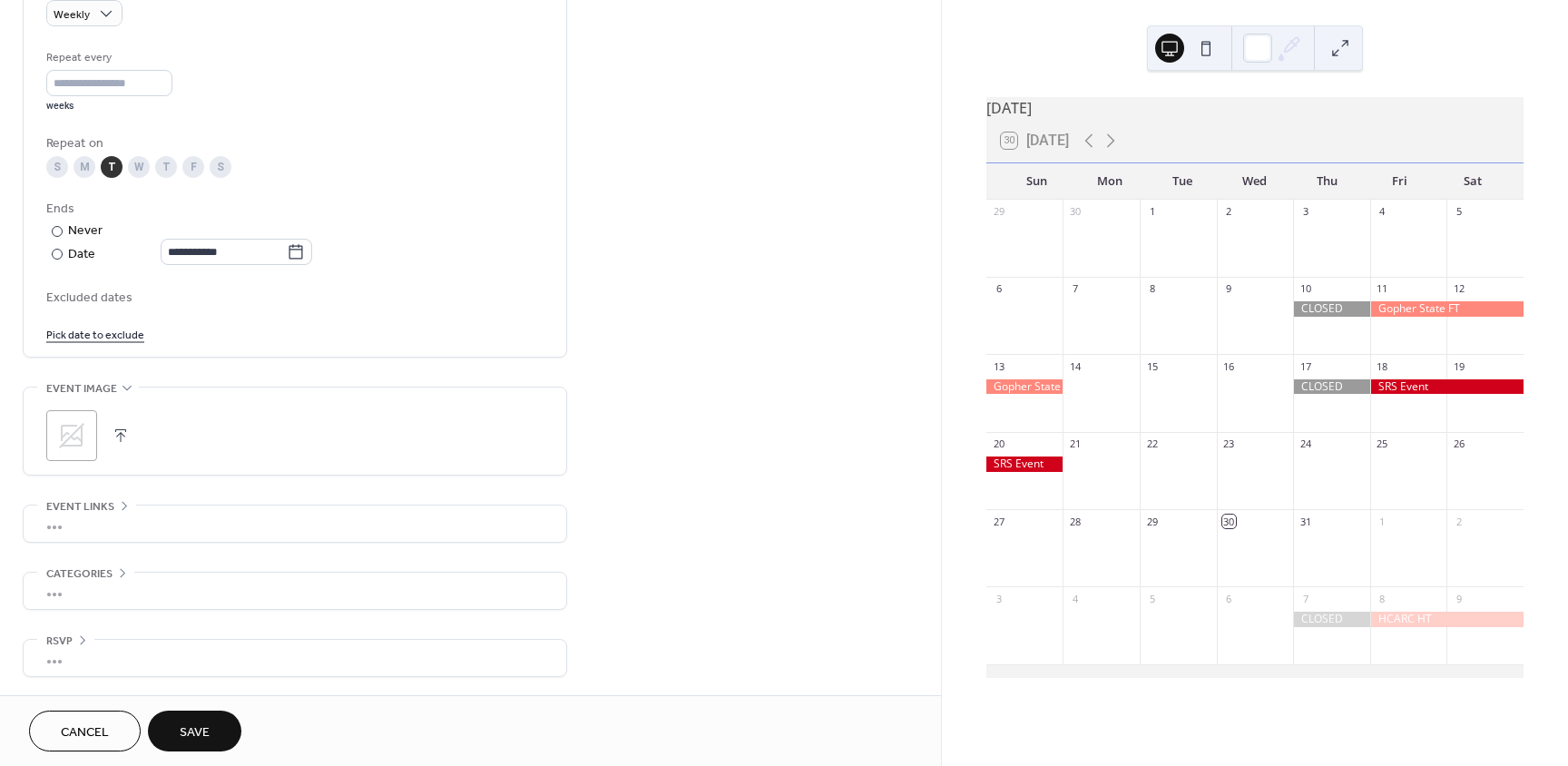 click on "•••" at bounding box center [295, 658] 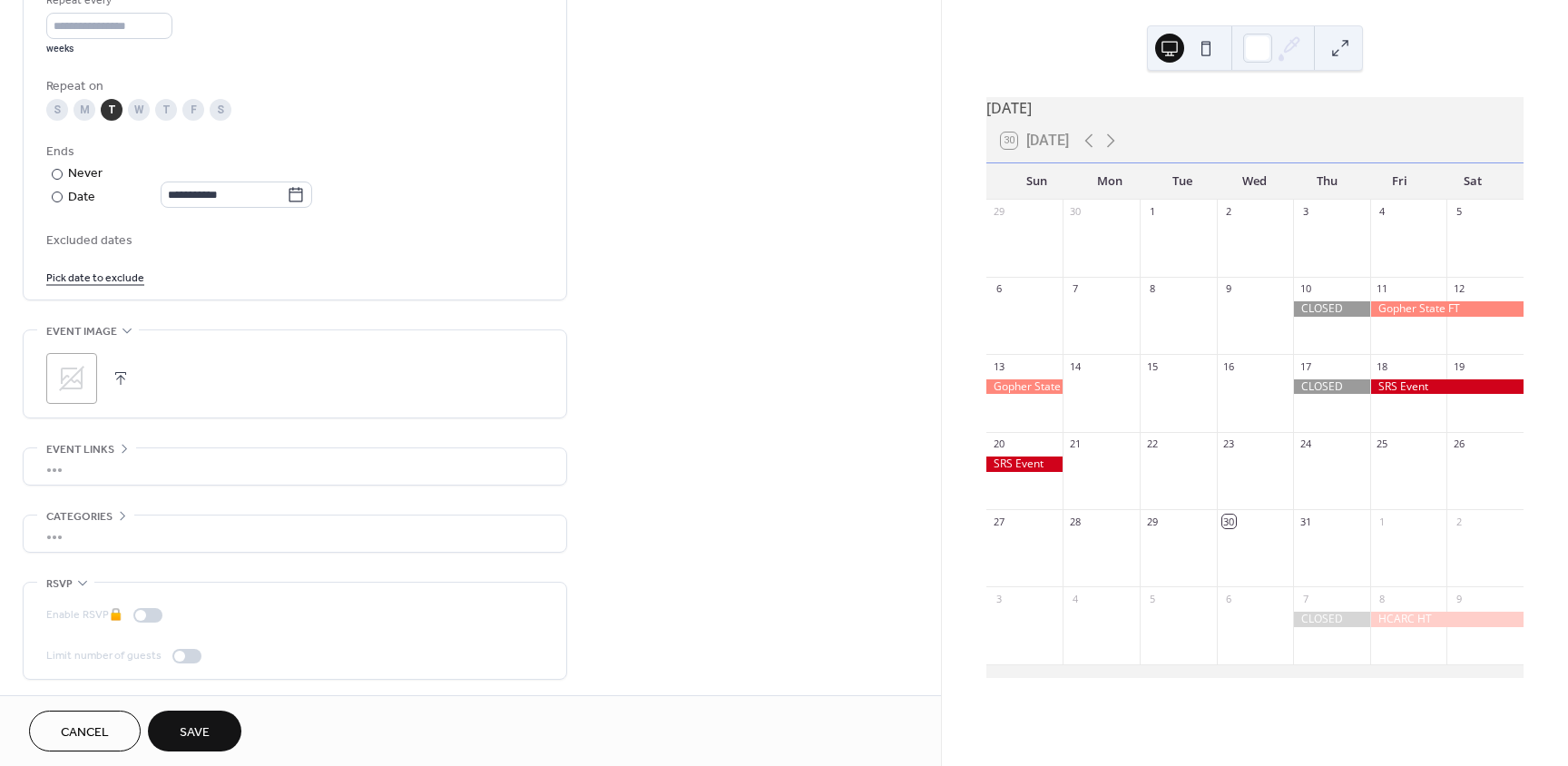 scroll, scrollTop: 888, scrollLeft: 0, axis: vertical 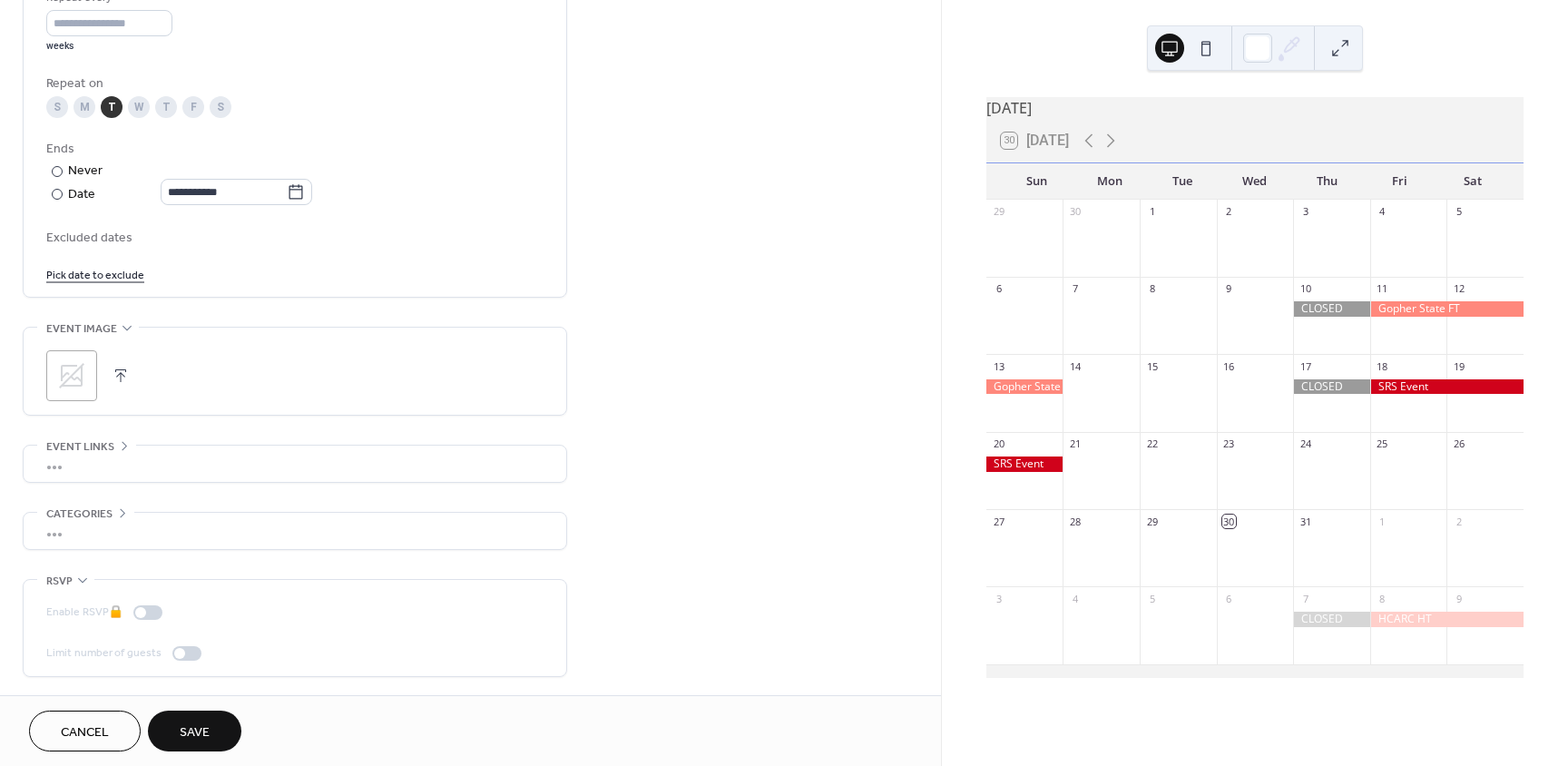 click on "**********" at bounding box center [470, -46] 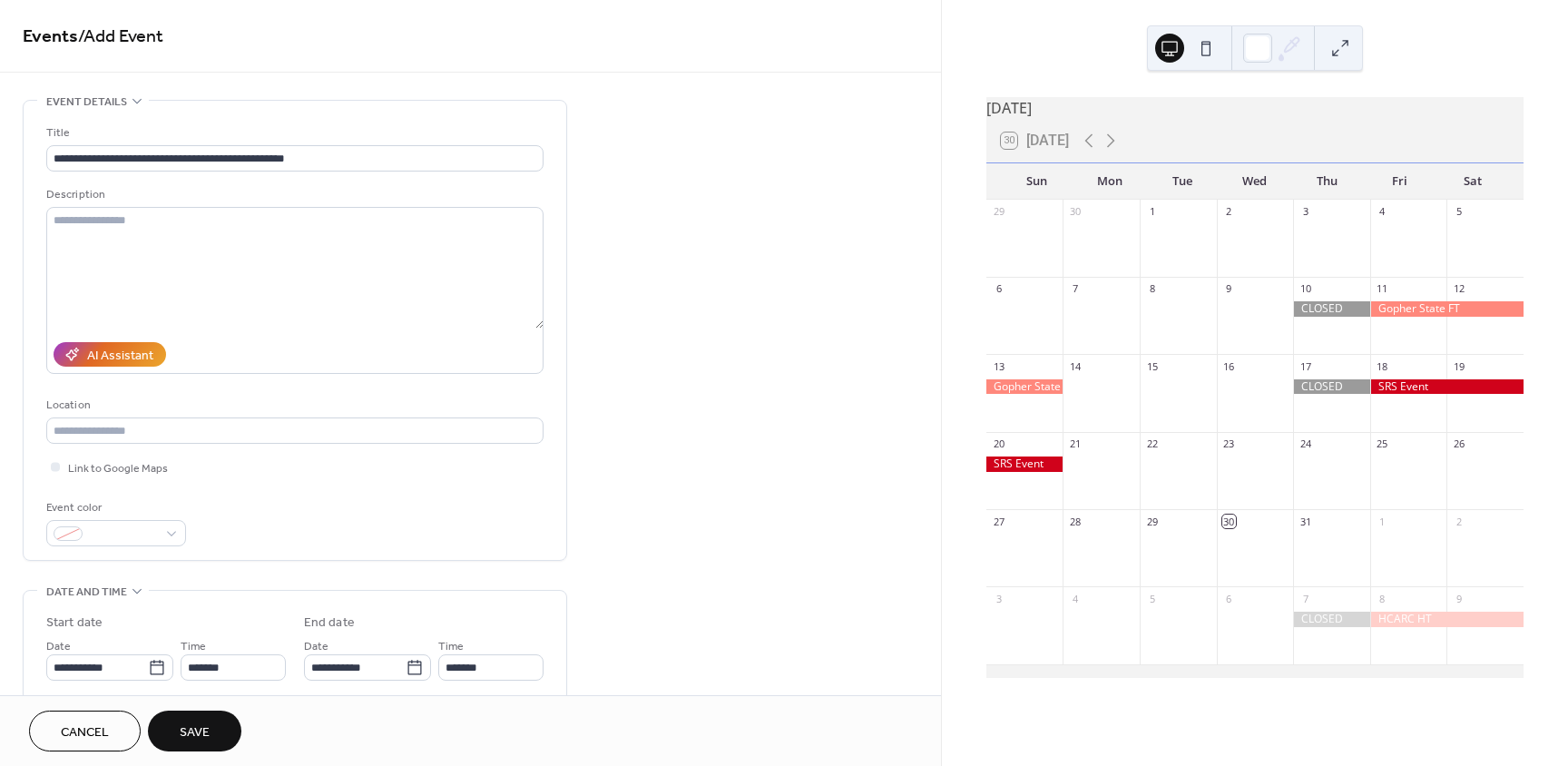 scroll, scrollTop: 0, scrollLeft: 0, axis: both 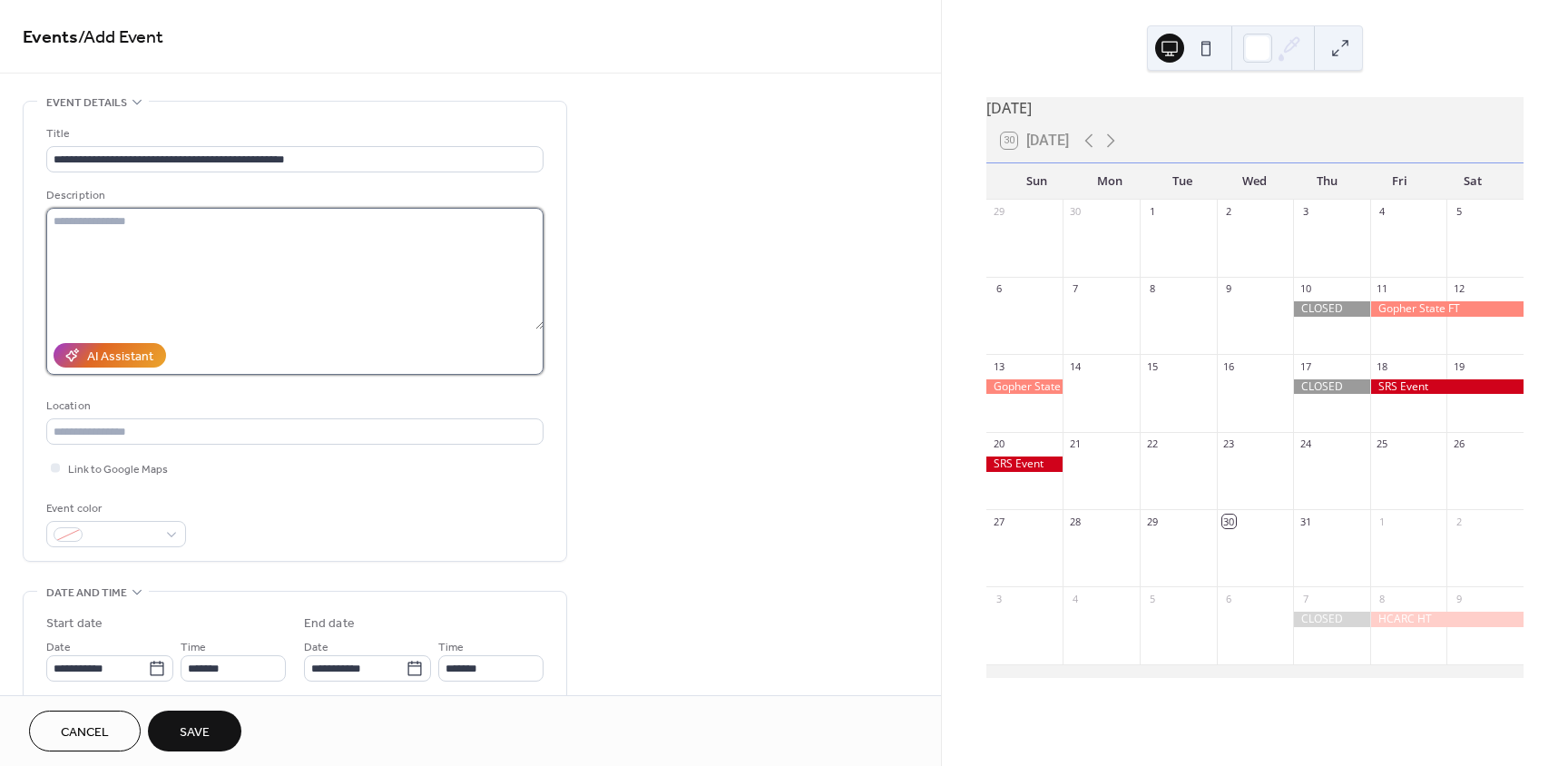 click at bounding box center (295, 269) 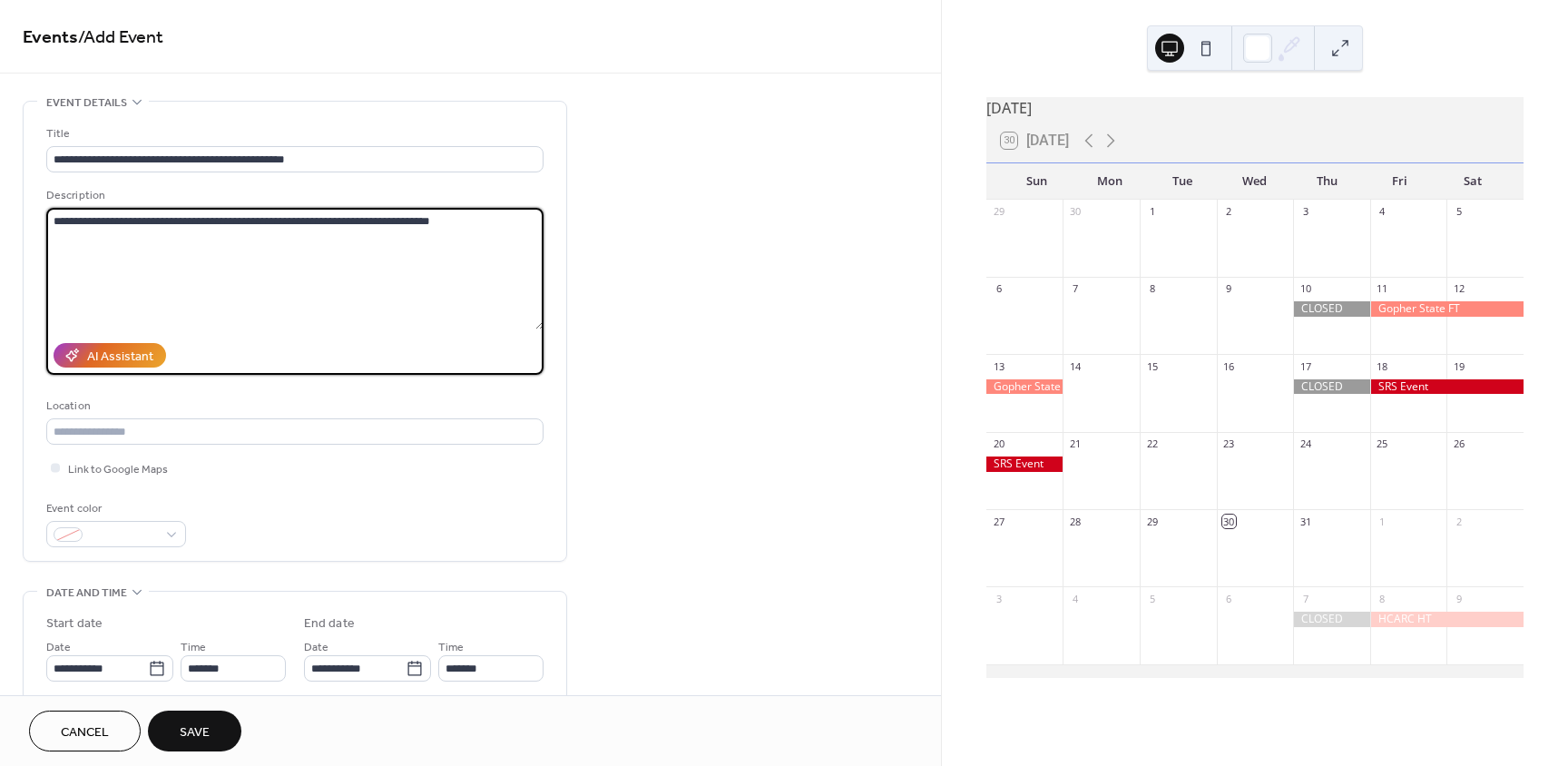 click on "**********" at bounding box center [295, 269] 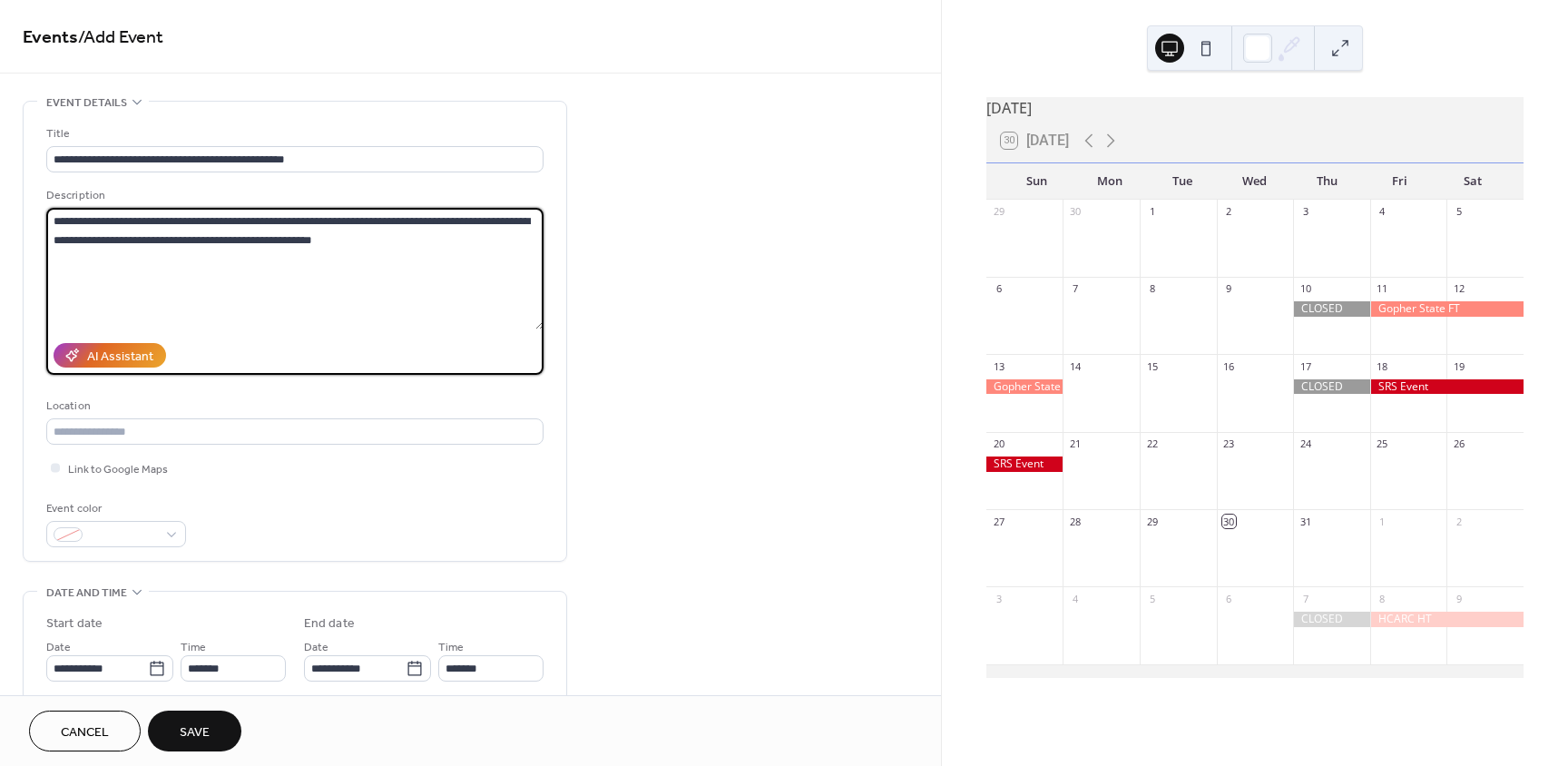 click on "**********" at bounding box center (295, 269) 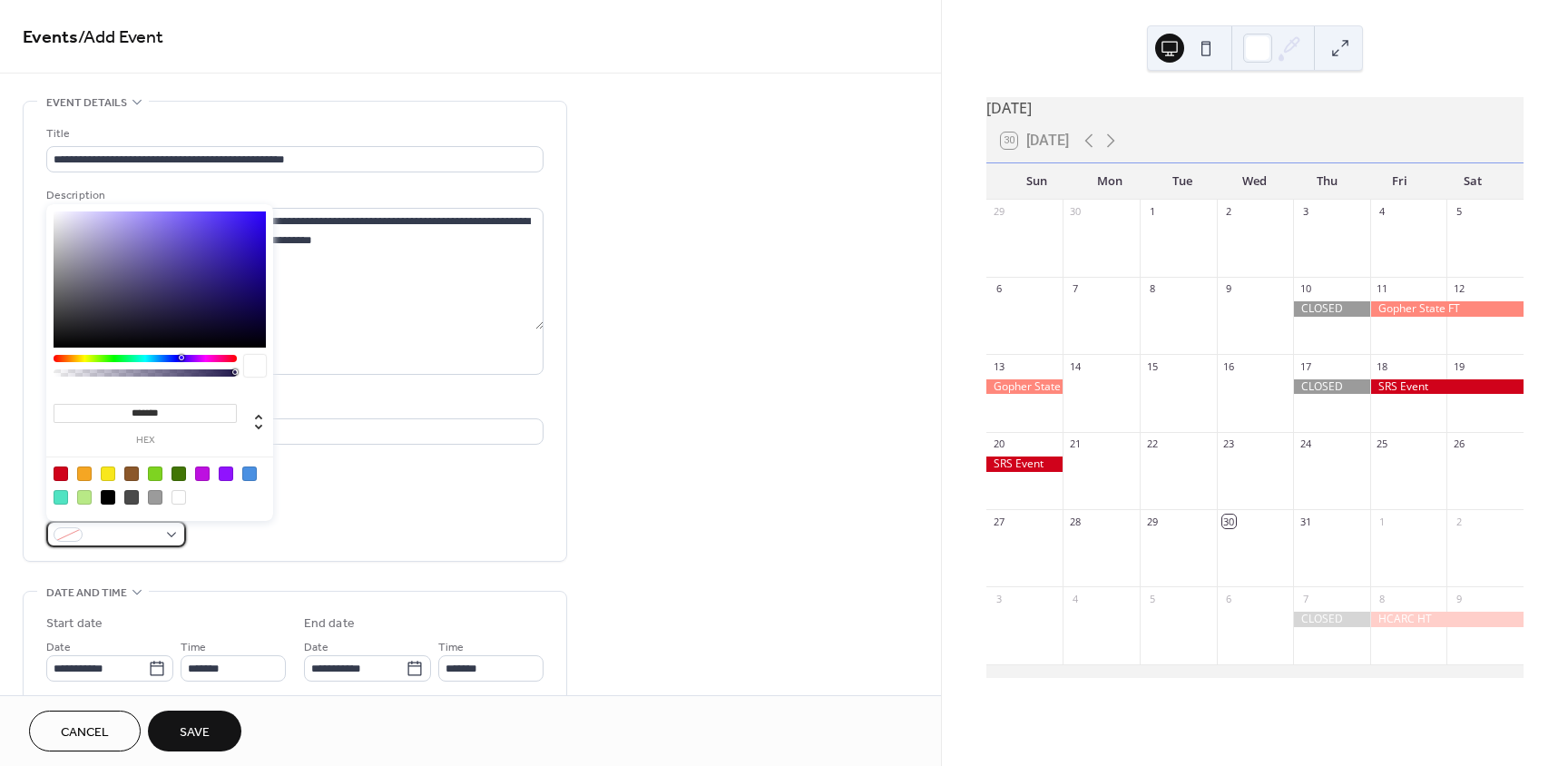 click at bounding box center (116, 534) 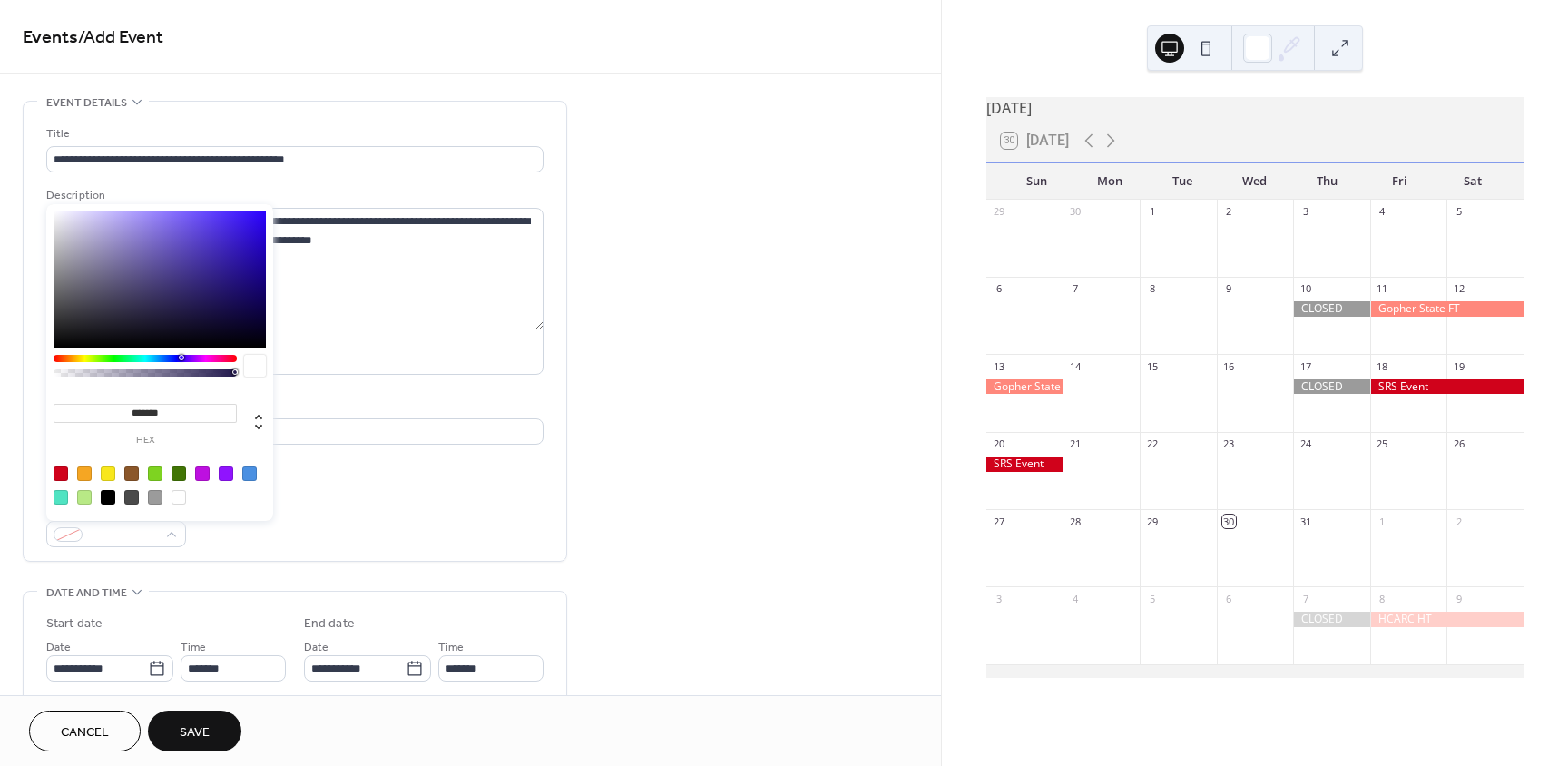 click at bounding box center [61, 497] 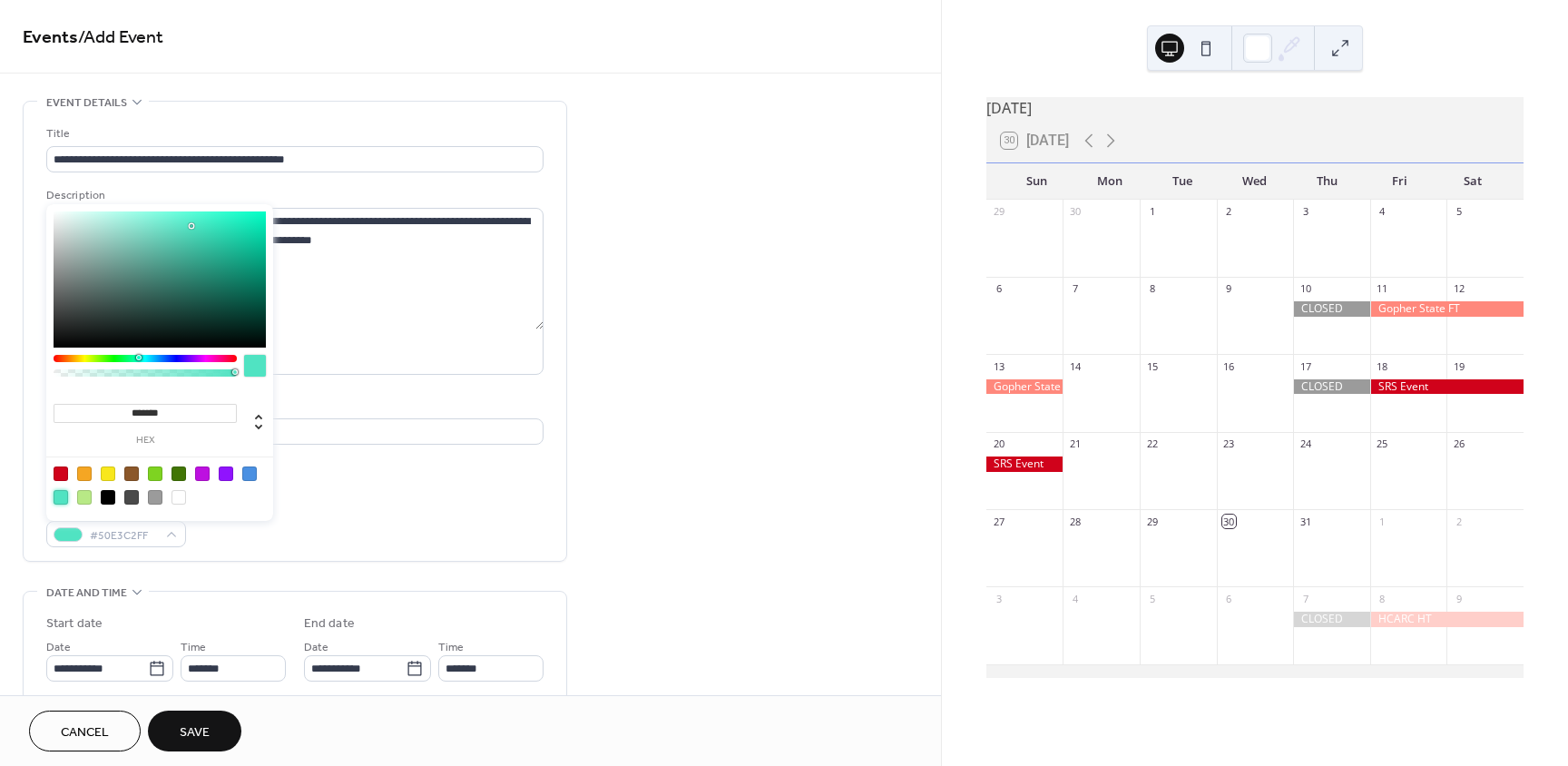 click on "**********" at bounding box center (295, 331) 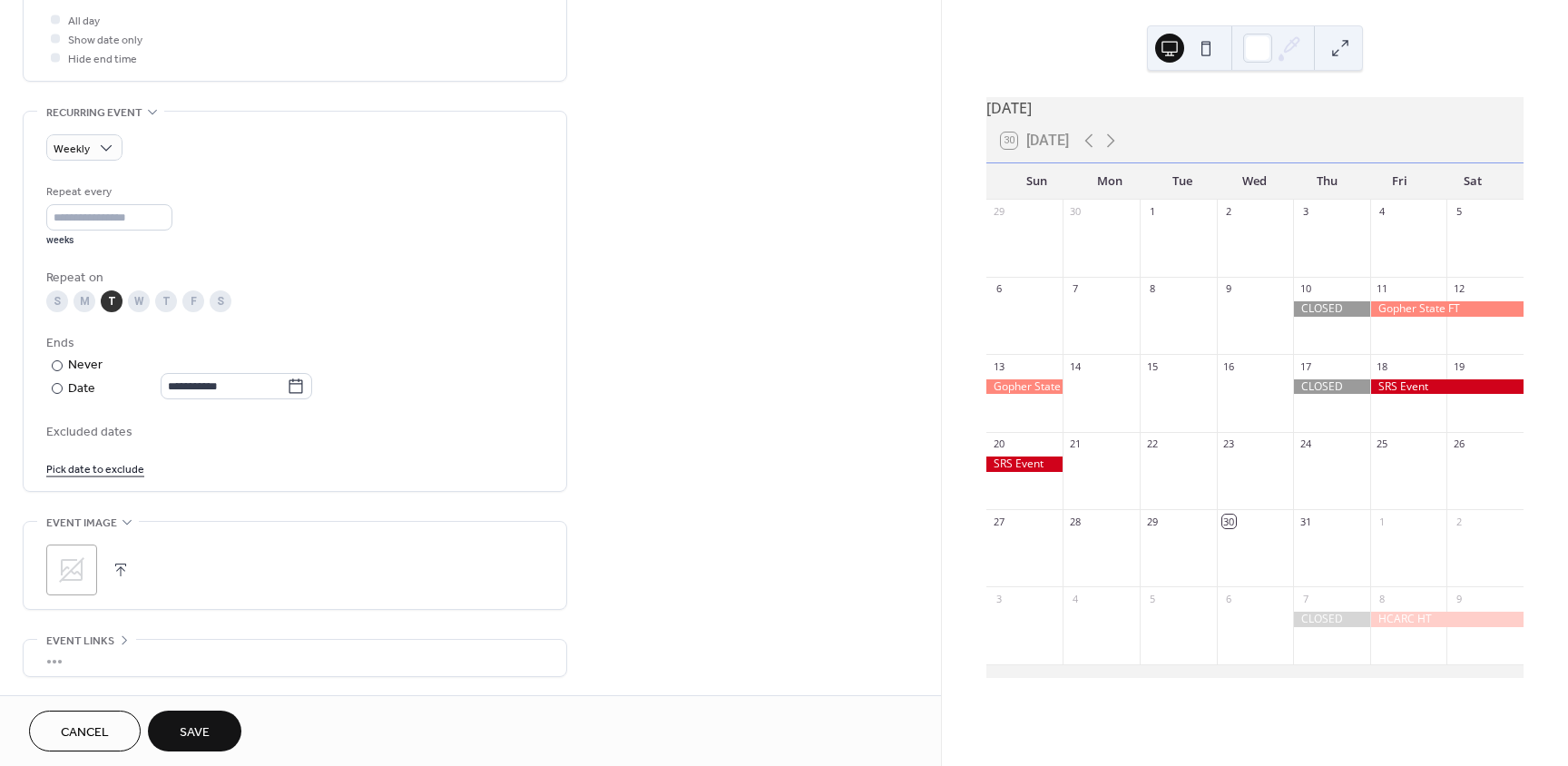 scroll, scrollTop: 817, scrollLeft: 0, axis: vertical 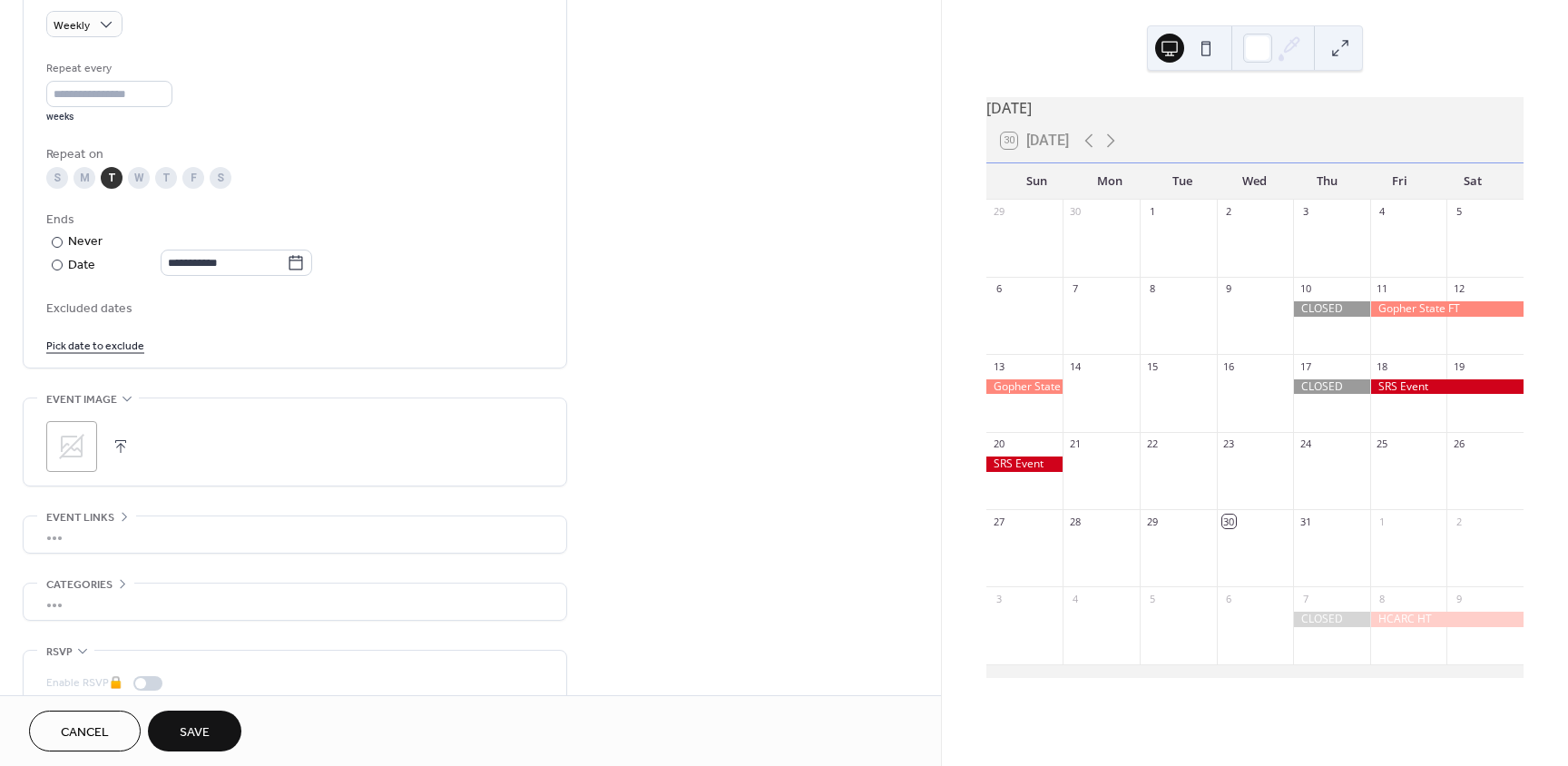 click on "Save" at bounding box center [194, 732] 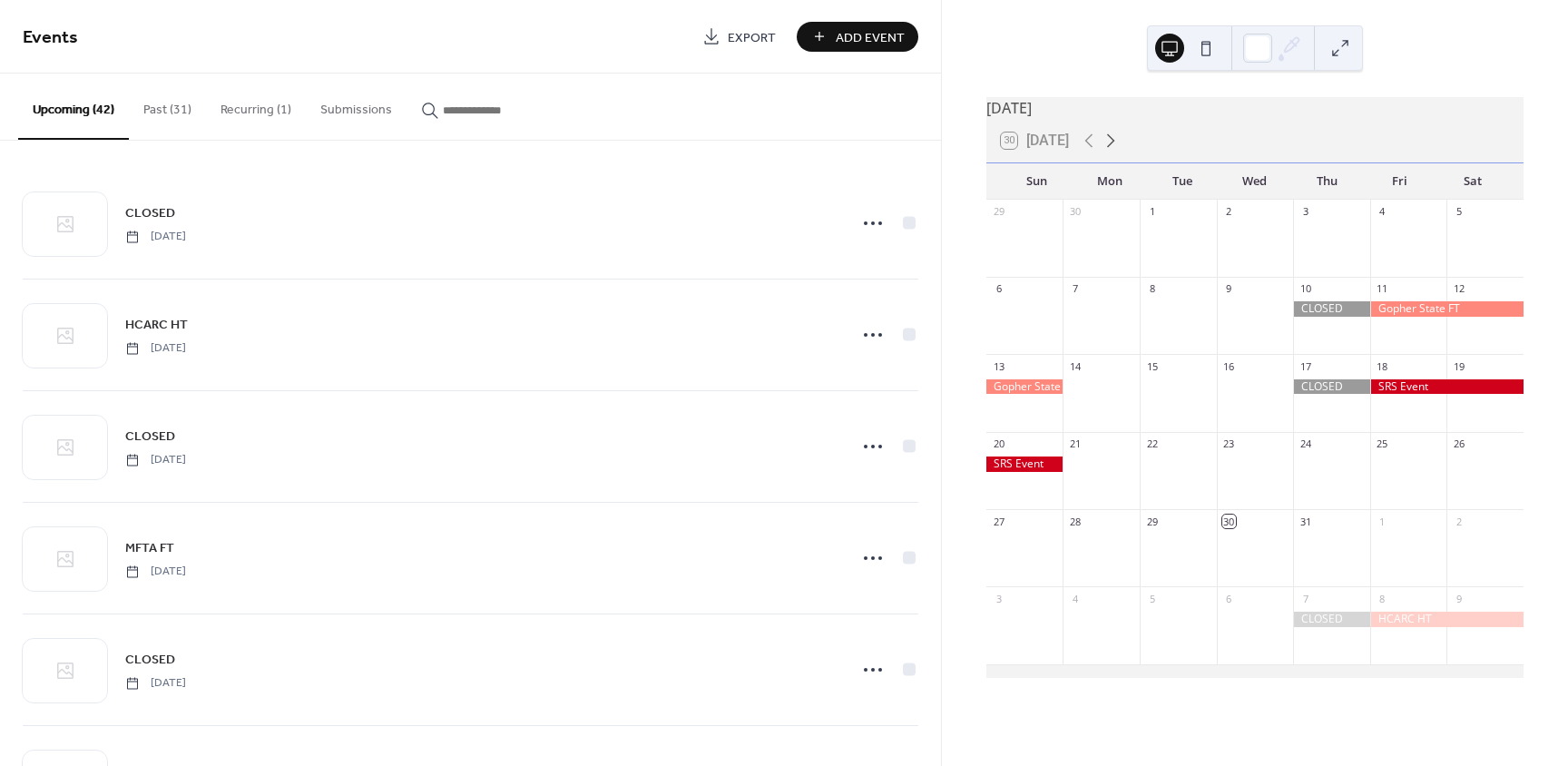 click 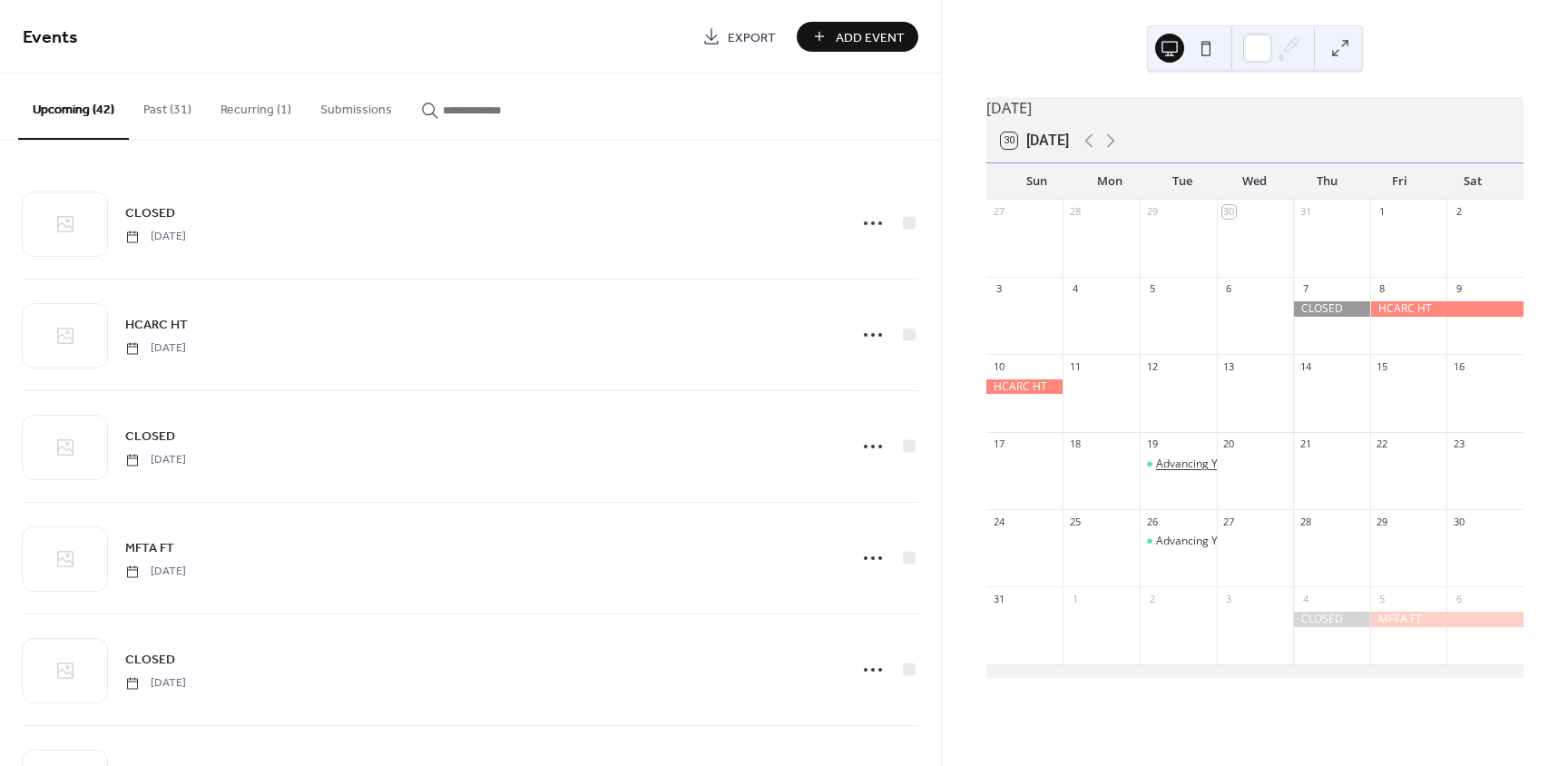 click on "Advancing Your Dog's Marking Skills by Bill Hillman" at bounding box center (1298, 464) 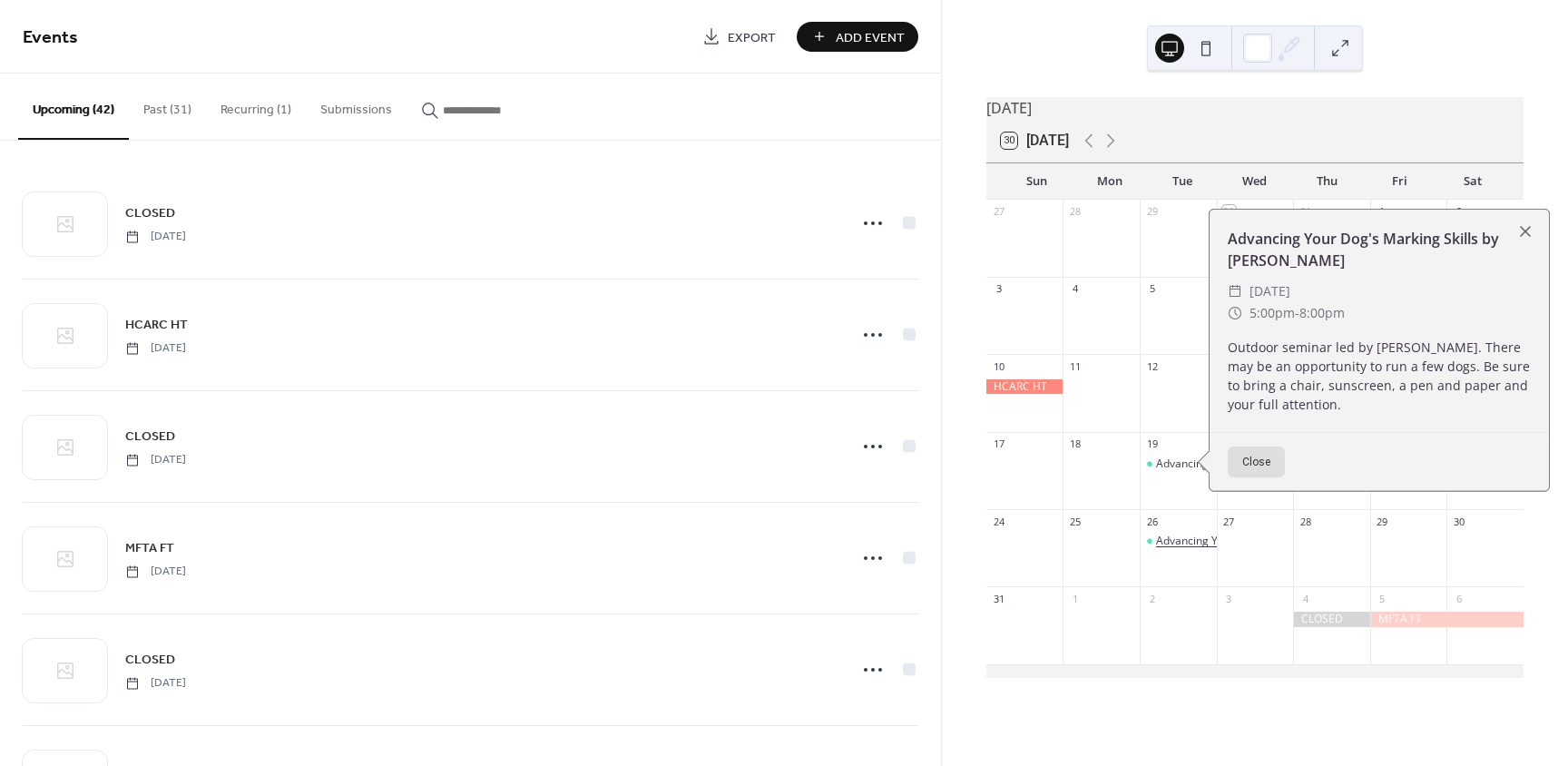 click on "Advancing Your Dog's Marking Skills by Bill Hillman" at bounding box center (1298, 541) 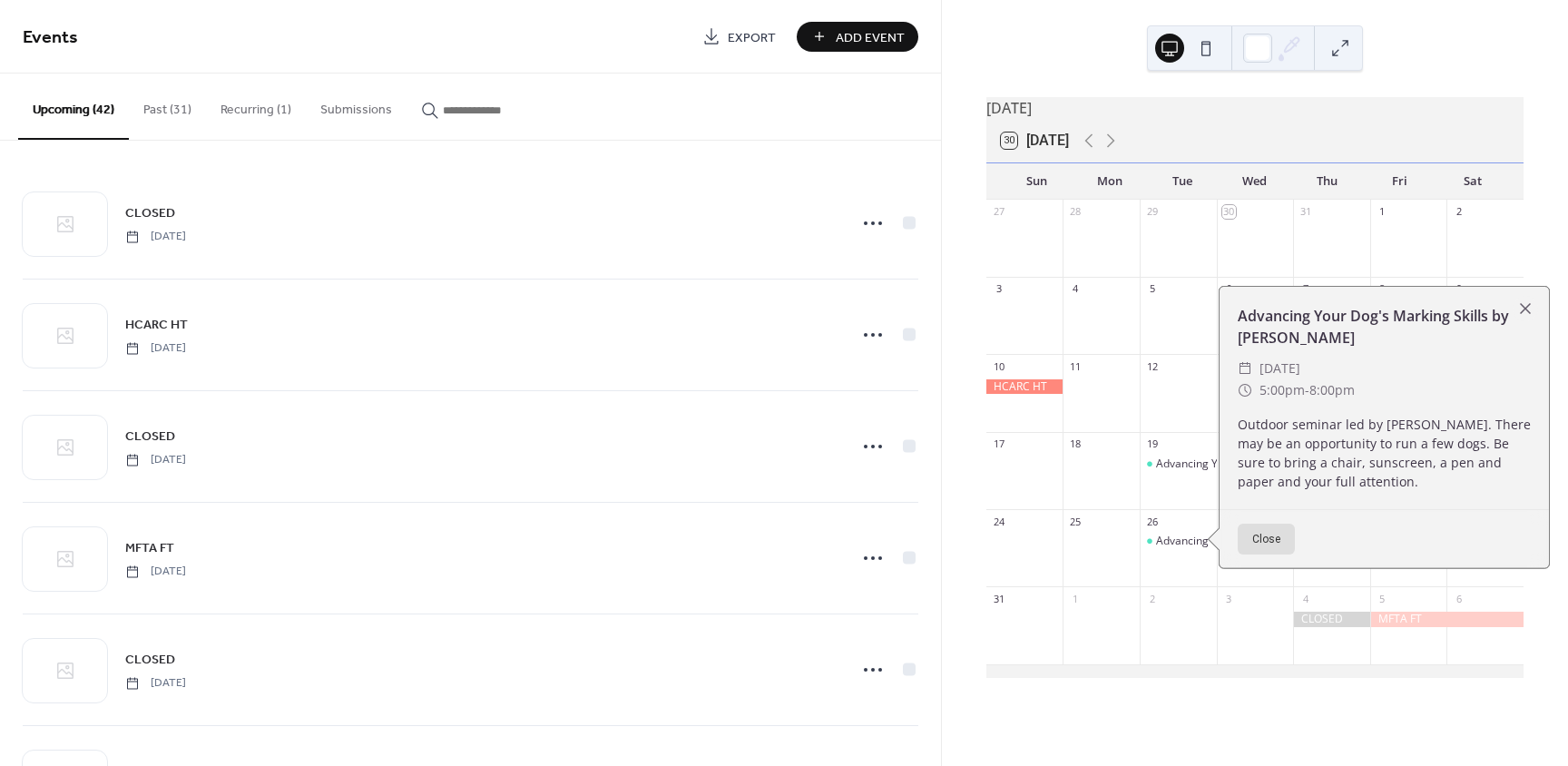 click on "Outdoor seminar led by Bill Hillman. There may be an opportunity to run a few dogs. Be sure to bring a chair, sunscreen, a pen and paper and your full attention." at bounding box center [1384, 453] 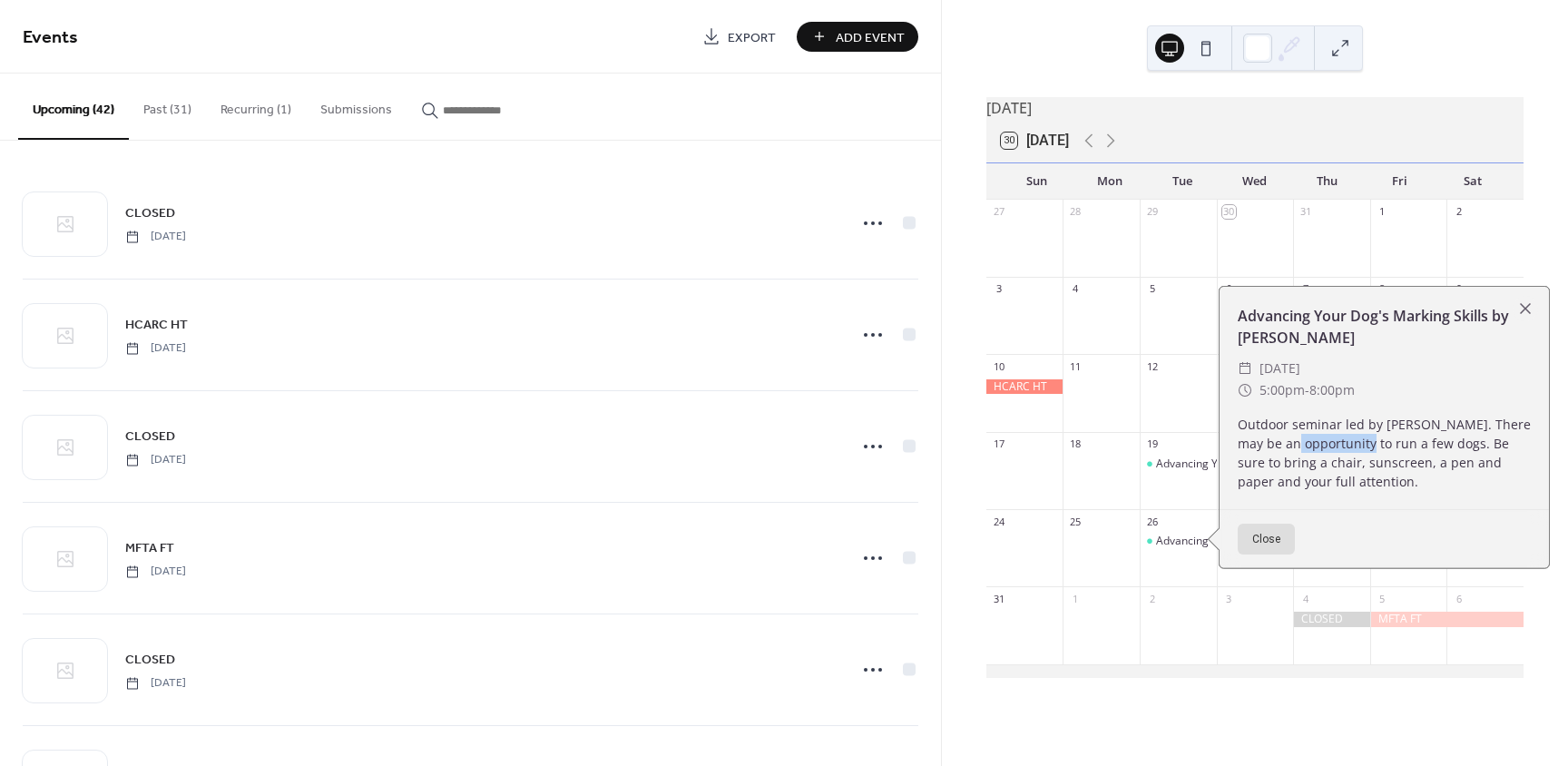 click on "Outdoor seminar led by Bill Hillman. There may be an opportunity to run a few dogs. Be sure to bring a chair, sunscreen, a pen and paper and your full attention." at bounding box center [1384, 453] 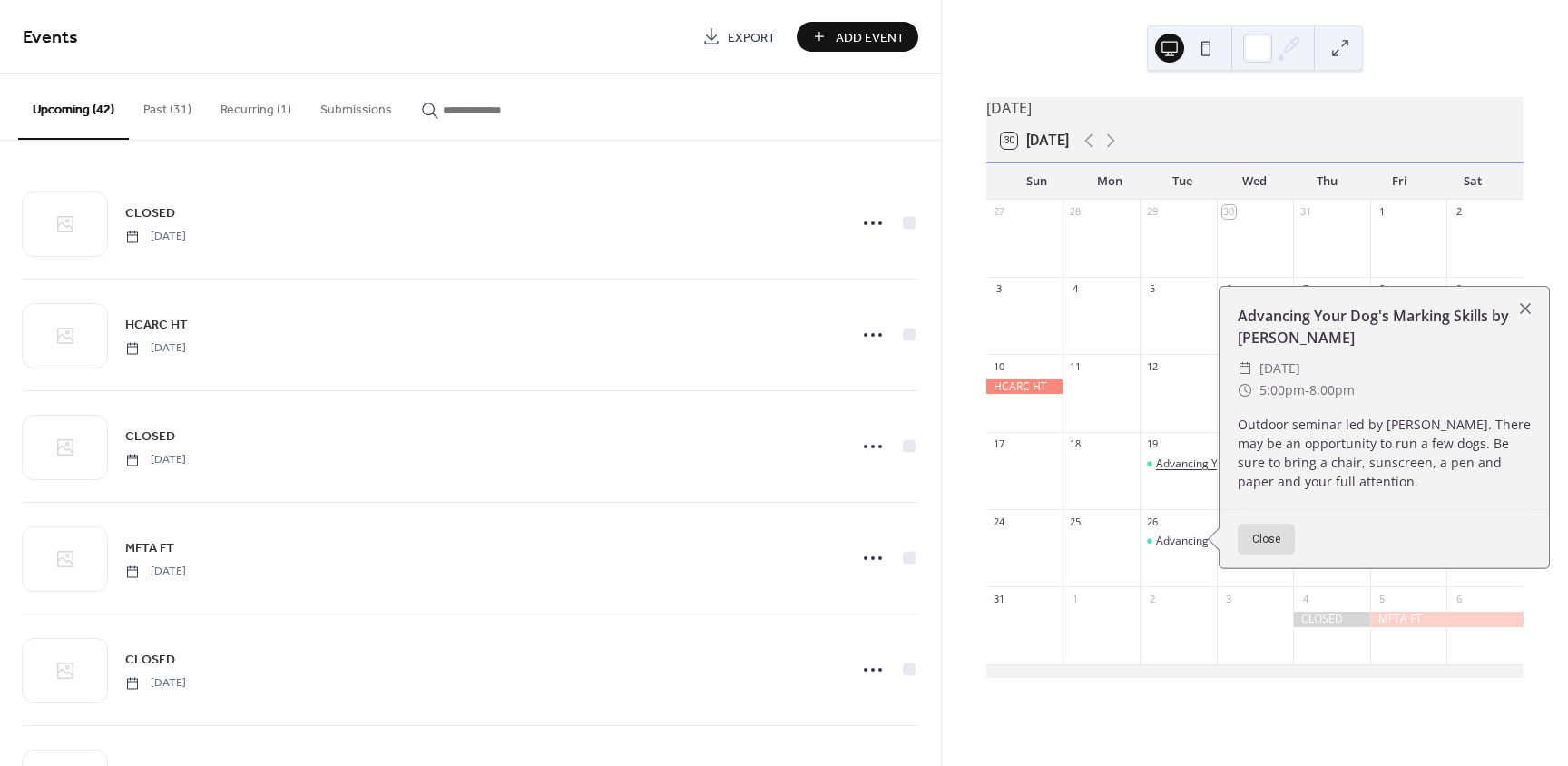 click on "Advancing Your Dog's Marking Skills by Bill Hillman" at bounding box center [1298, 464] 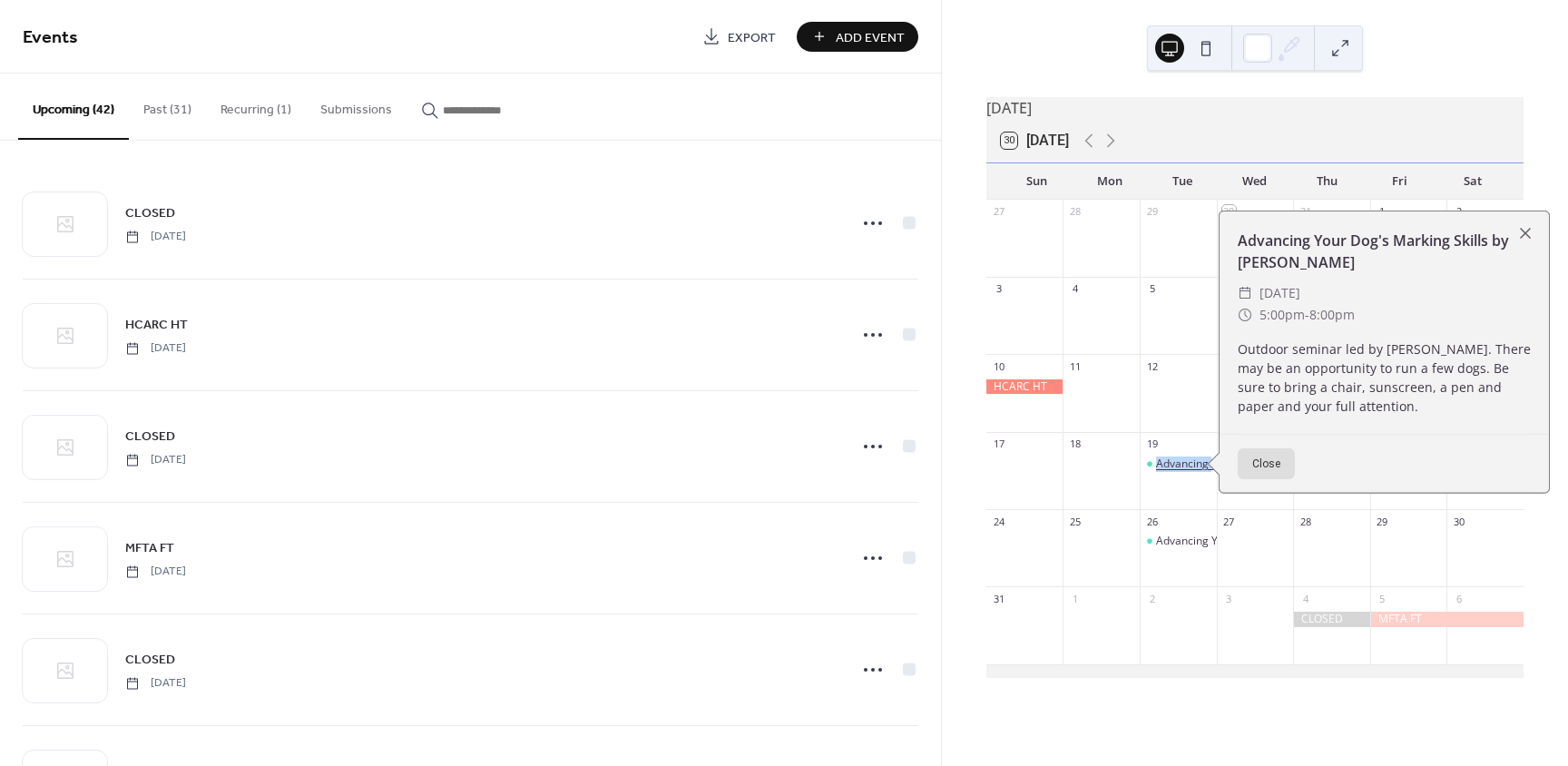 click on "Advancing Your Dog's Marking Skills by Bill Hillman" at bounding box center [1298, 464] 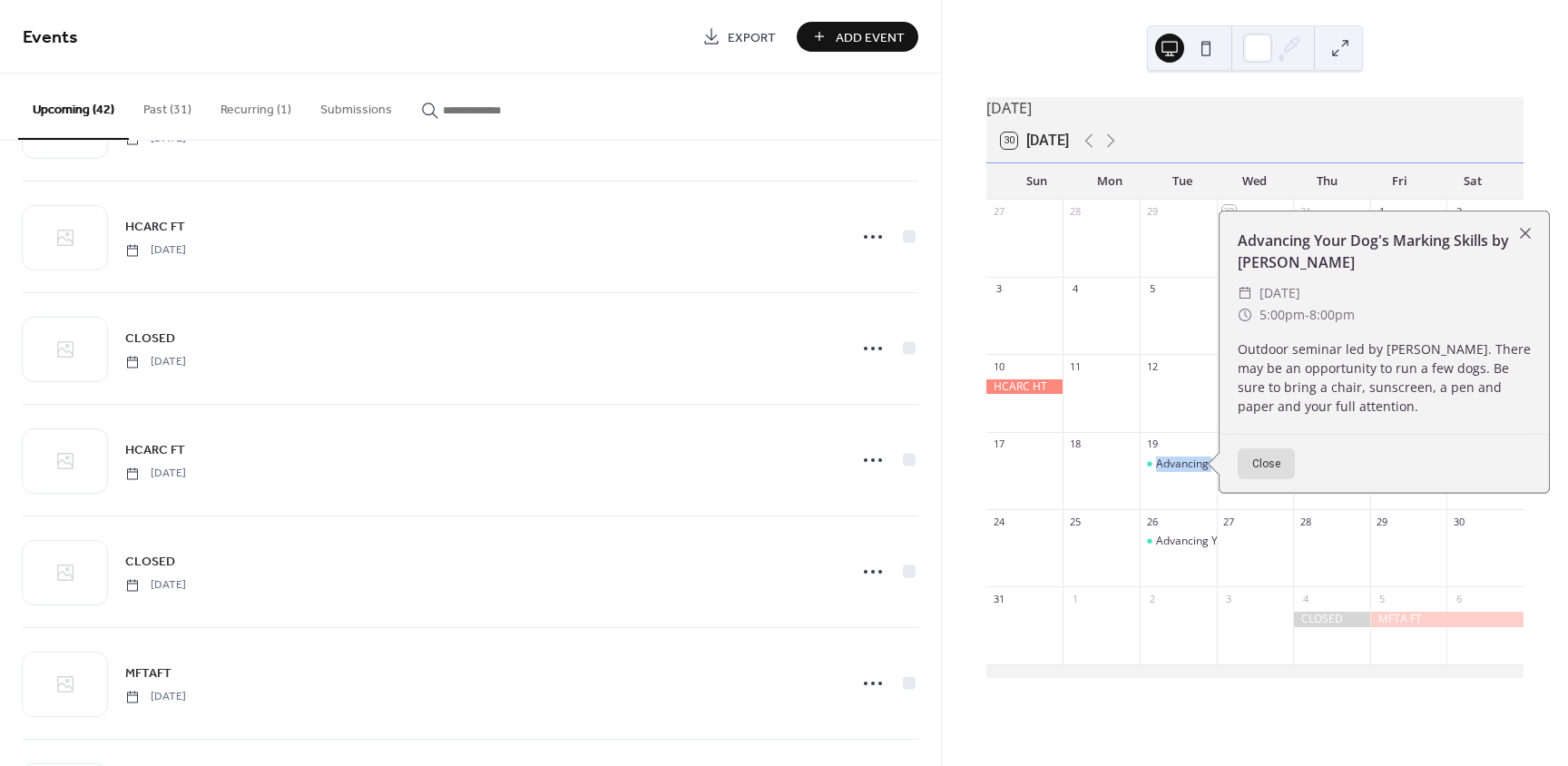 scroll, scrollTop: 0, scrollLeft: 0, axis: both 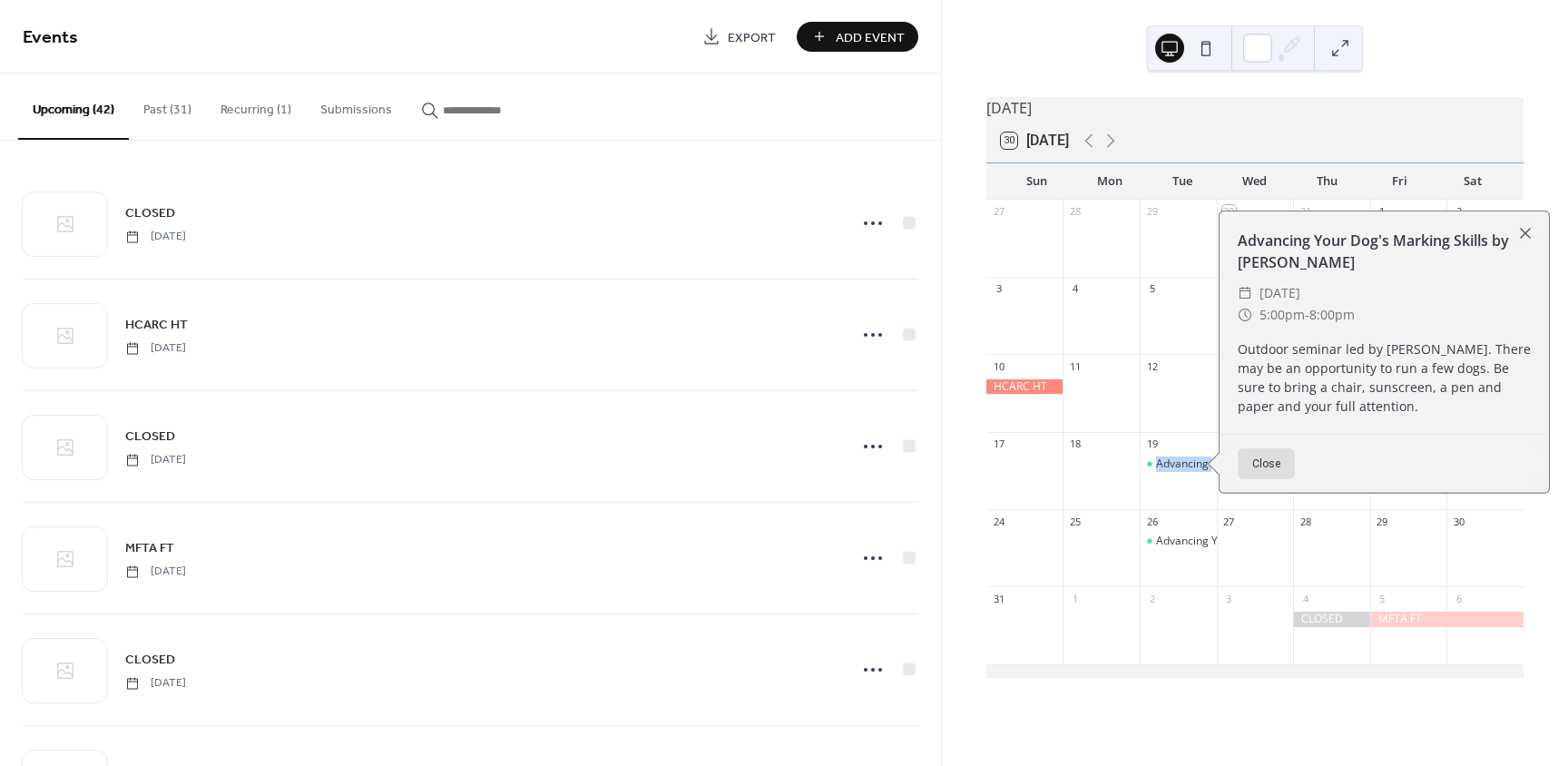 click on "Recurring (1)" at bounding box center (256, 105) 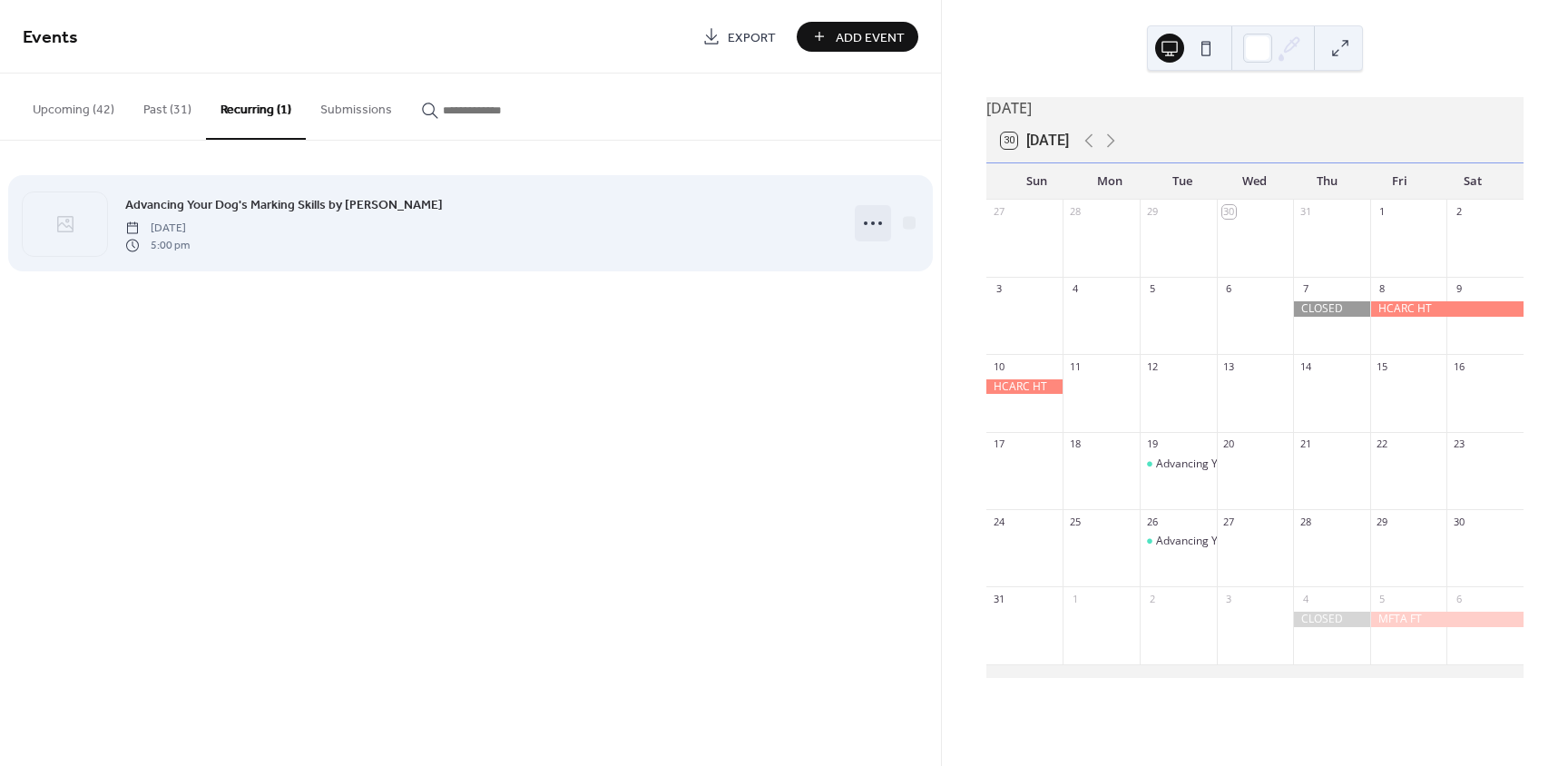click 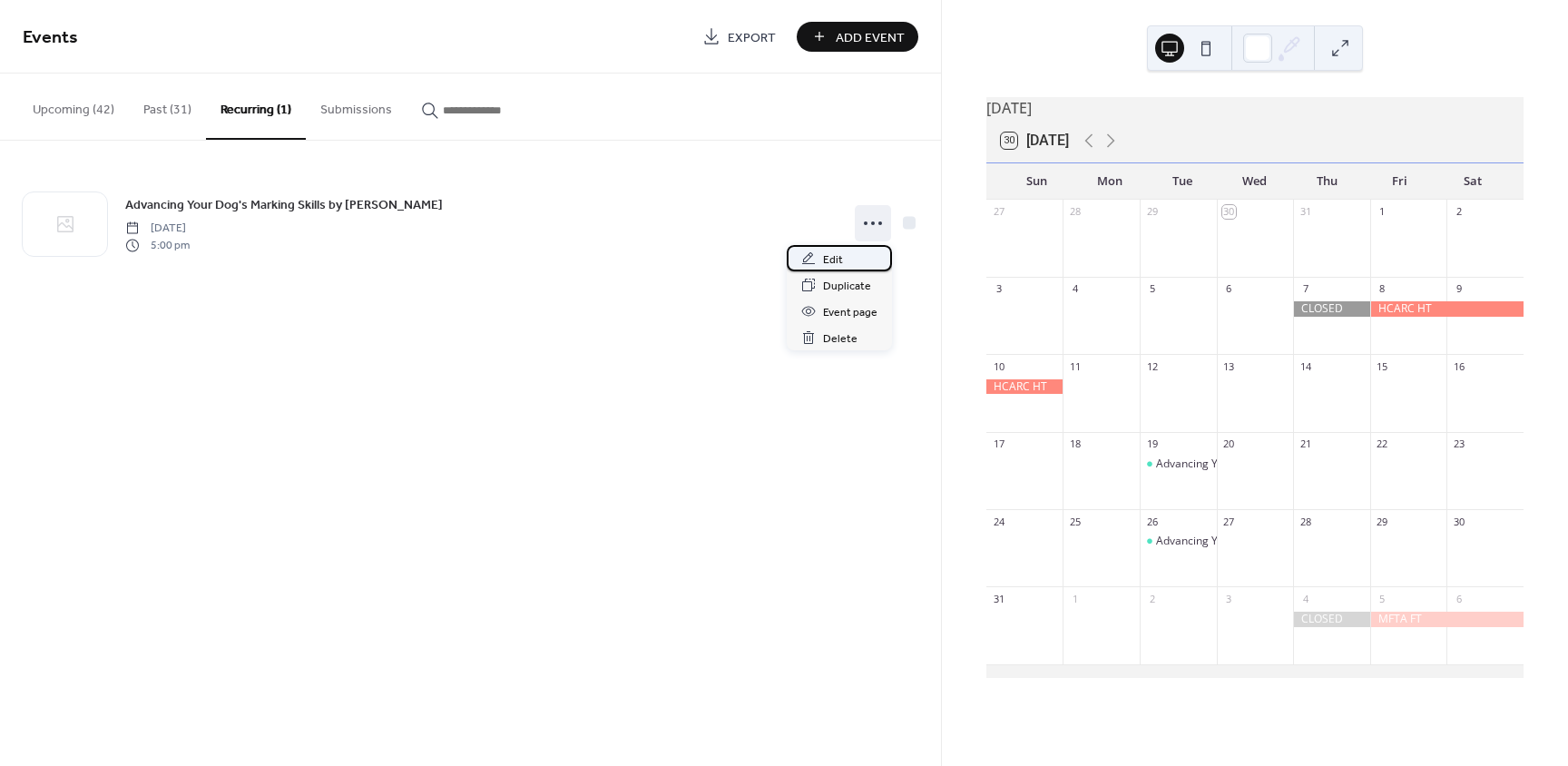 click on "Edit" at bounding box center (833, 260) 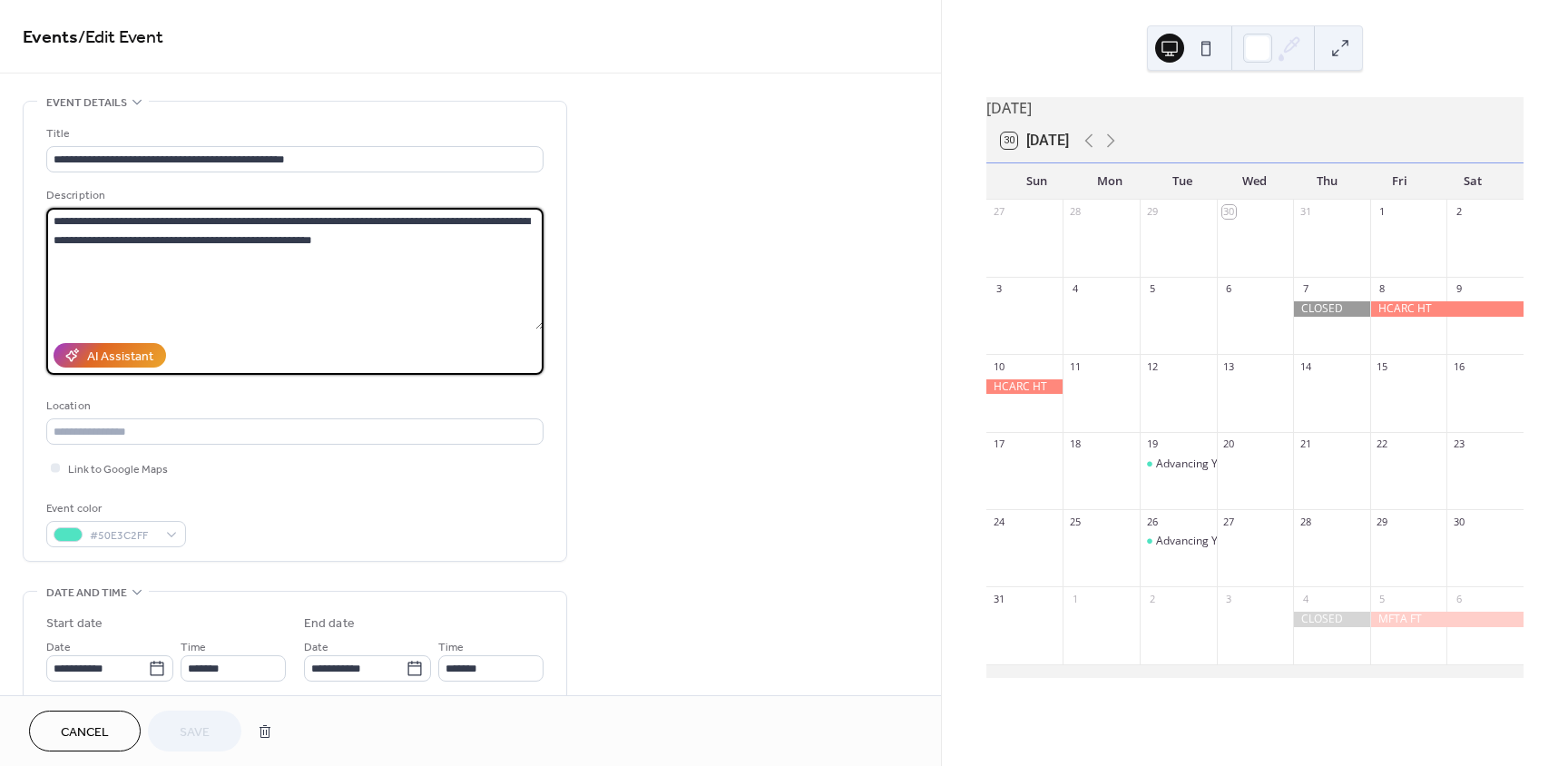 click on "**********" at bounding box center (295, 269) 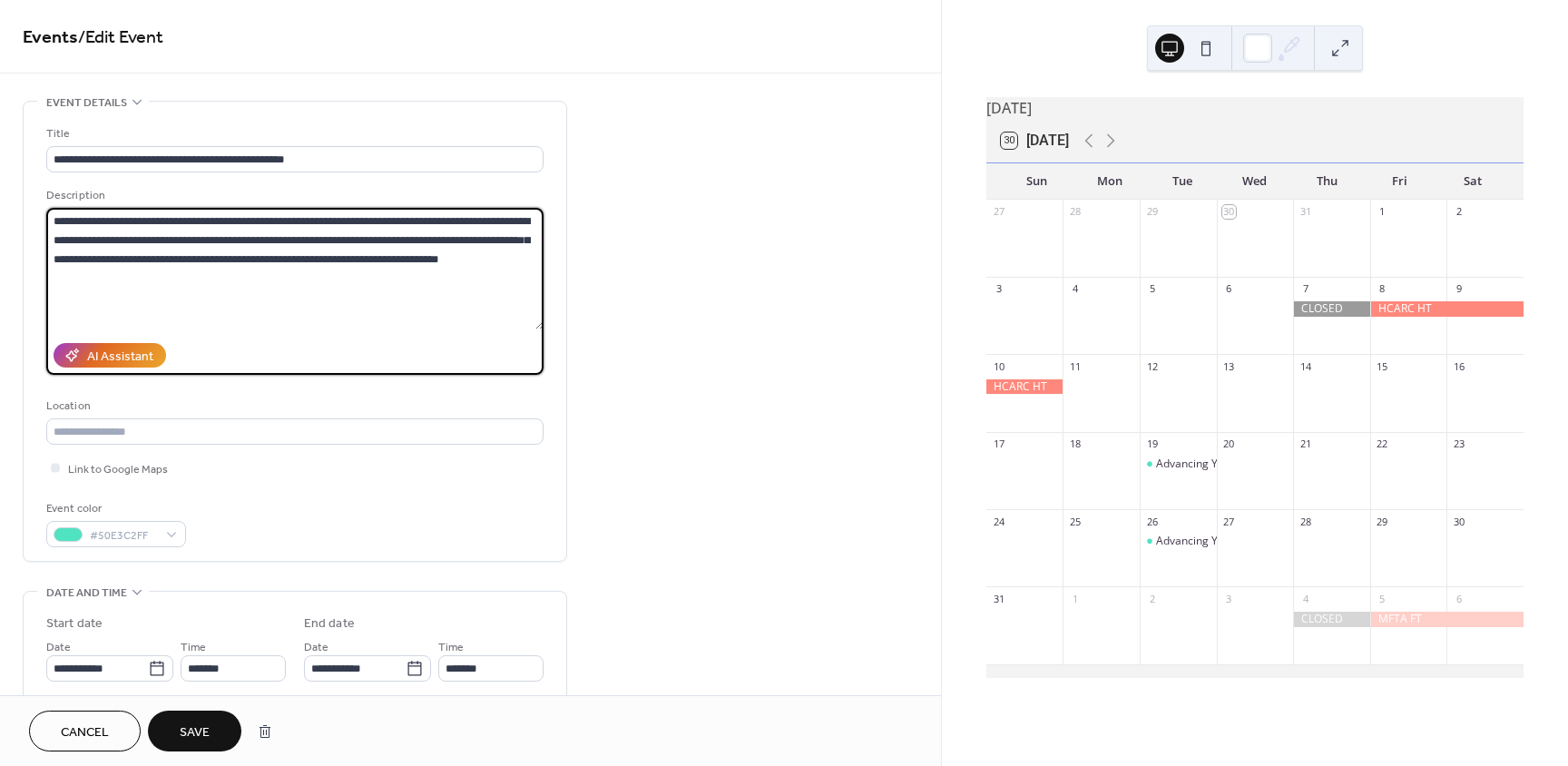 click on "**********" at bounding box center [295, 269] 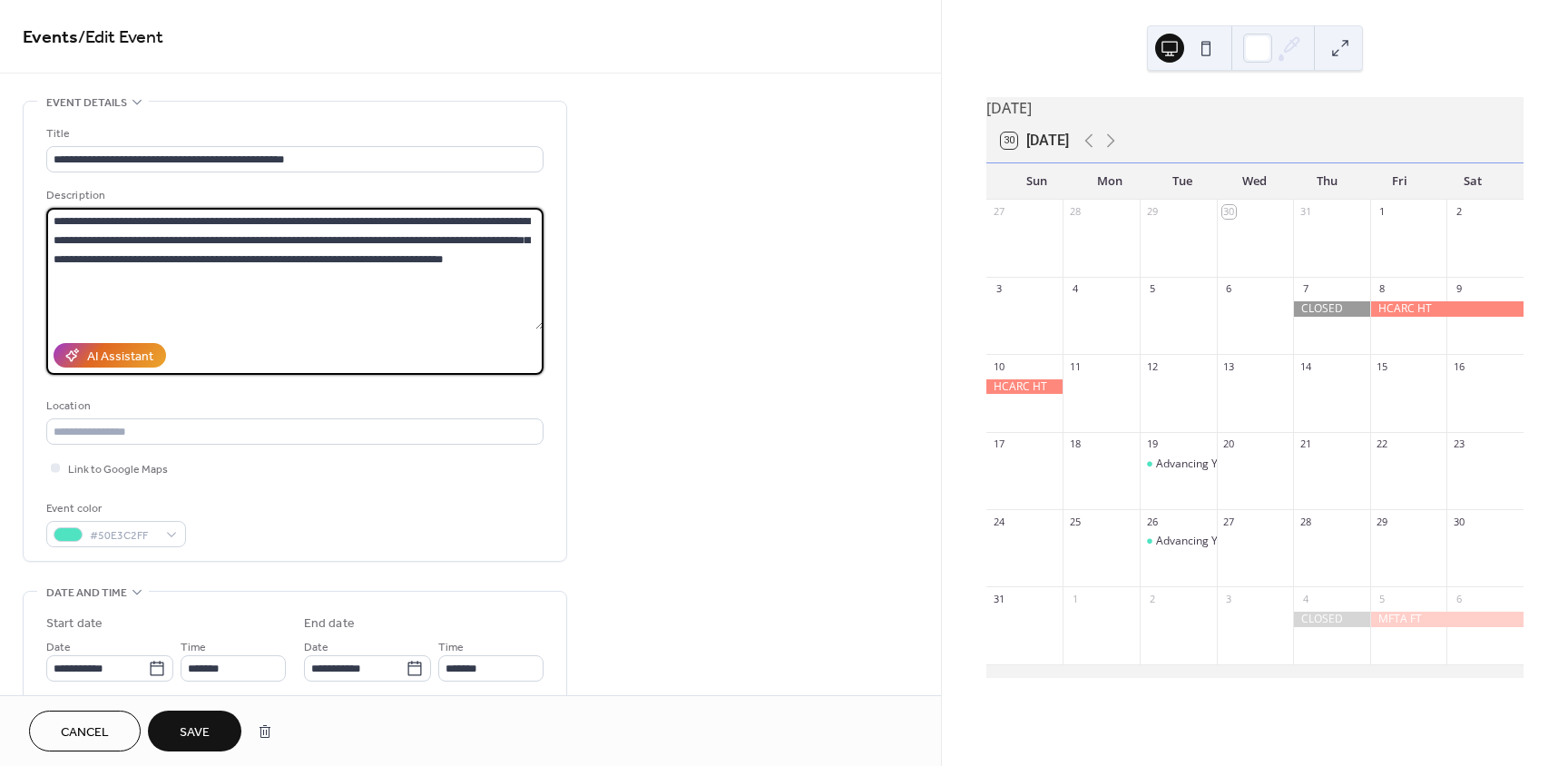 click on "**********" at bounding box center (295, 269) 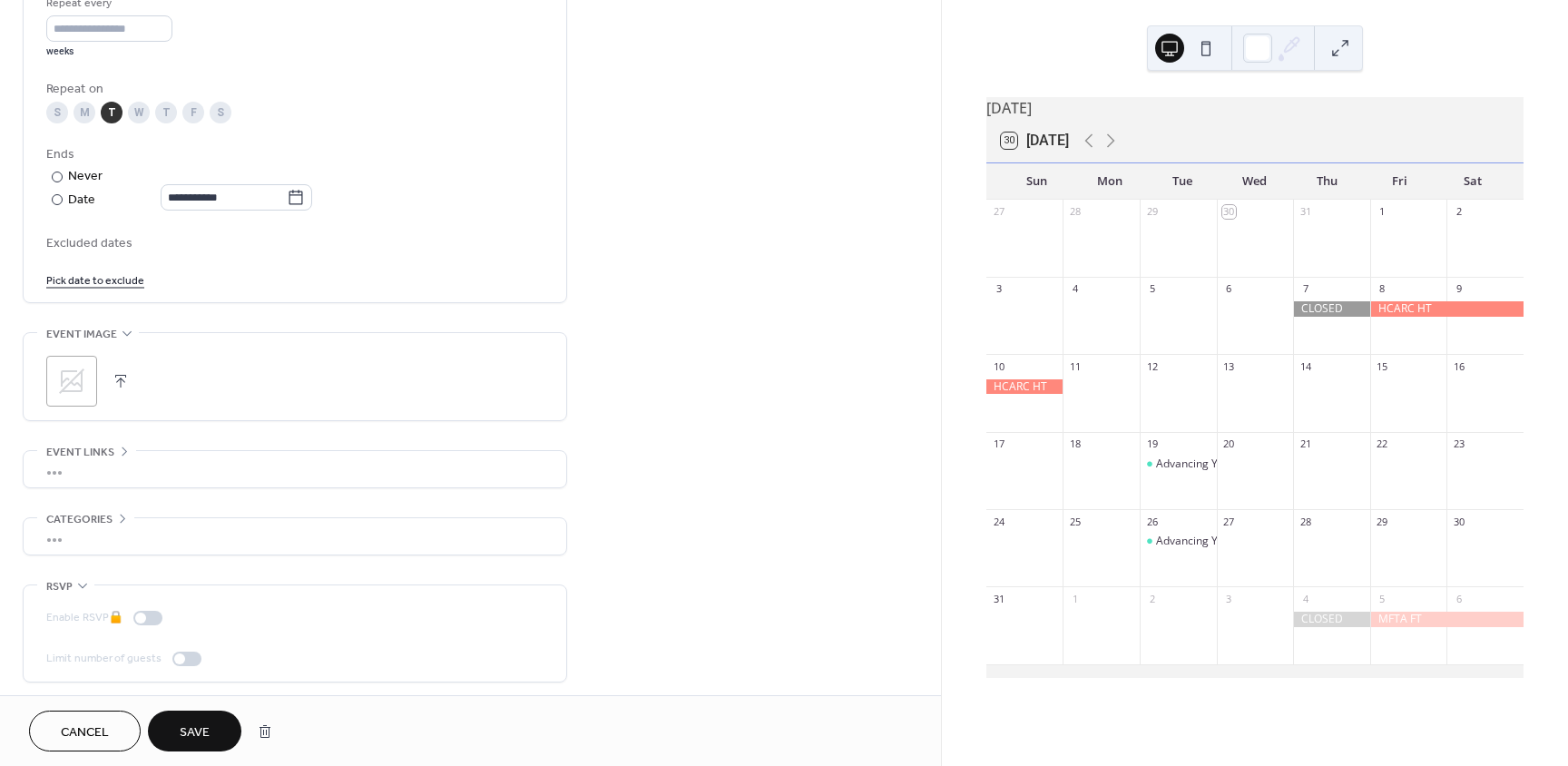 scroll, scrollTop: 888, scrollLeft: 0, axis: vertical 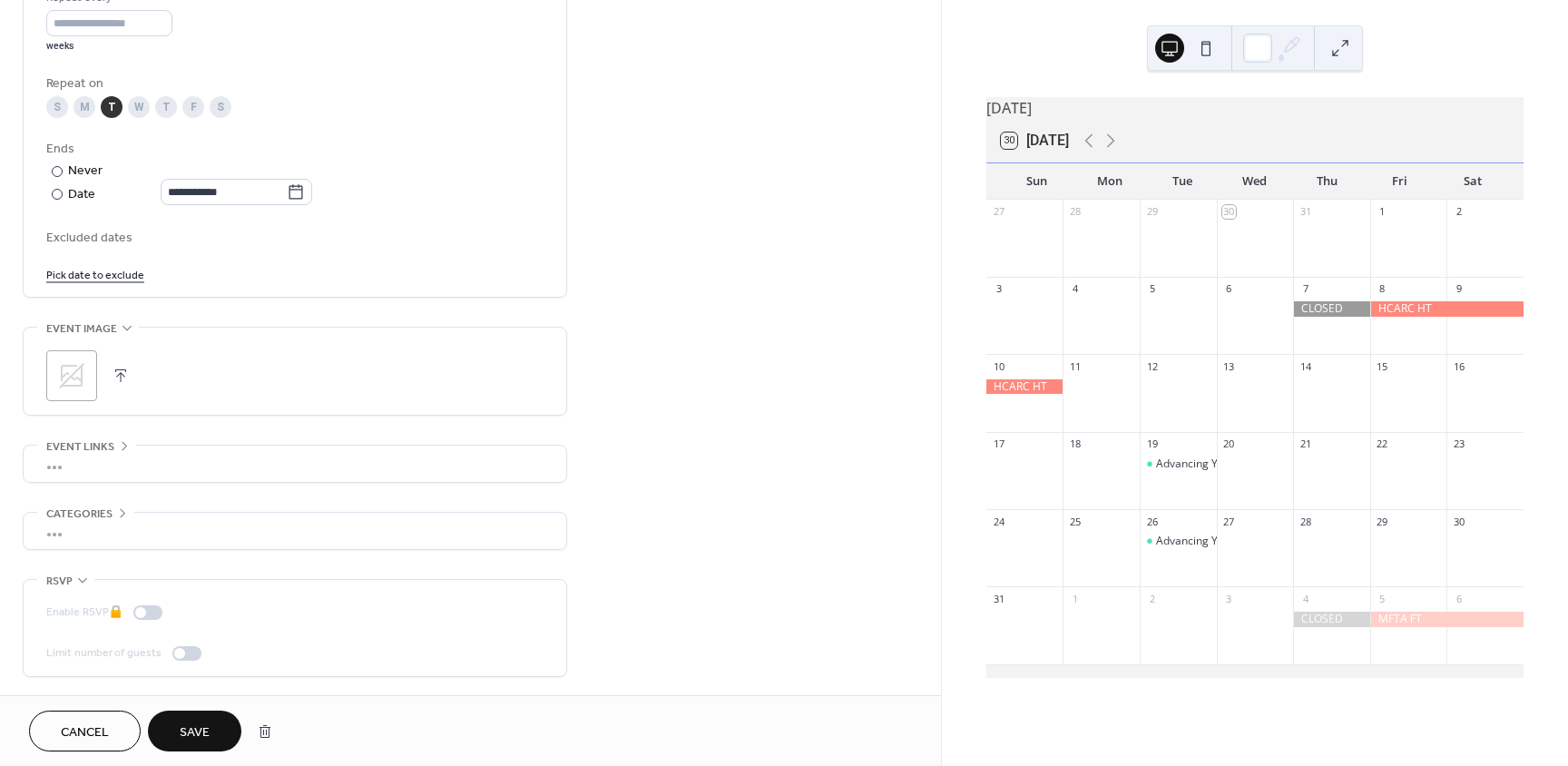 click on "Save" at bounding box center (194, 732) 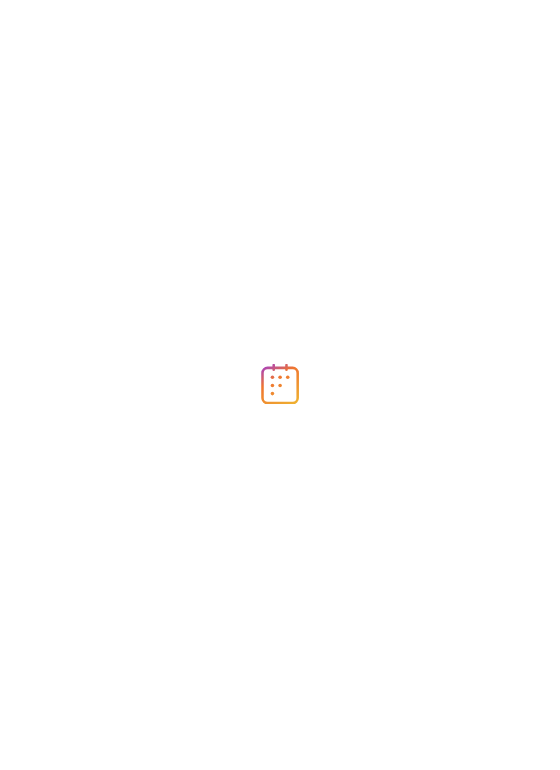 scroll, scrollTop: 0, scrollLeft: 0, axis: both 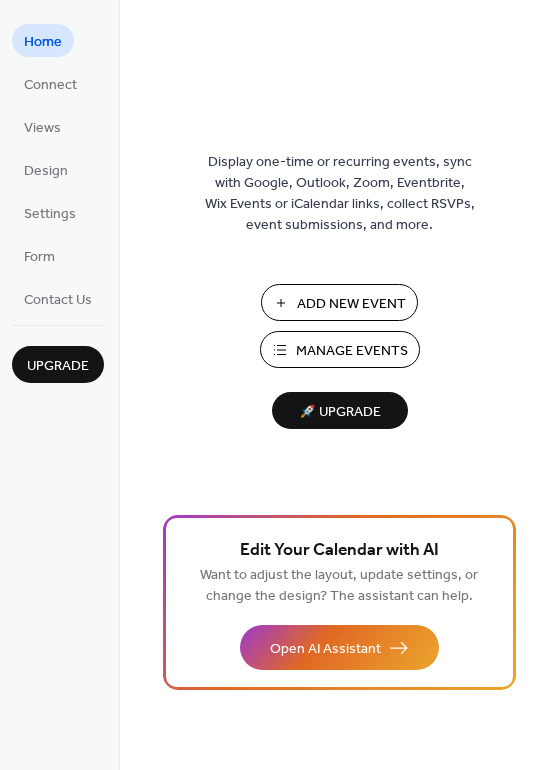 click on "Display one-time or recurring events, sync with Google, Outlook, Zoom, Eventbrite, Wix Events or iCalendar links, collect RSVPs, event submissions, and more." at bounding box center (340, 194) 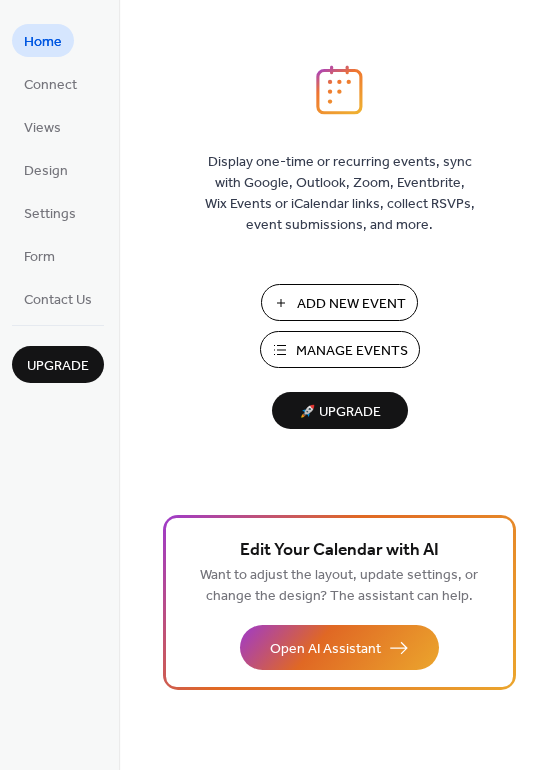 click on "Manage Events" at bounding box center [352, 351] 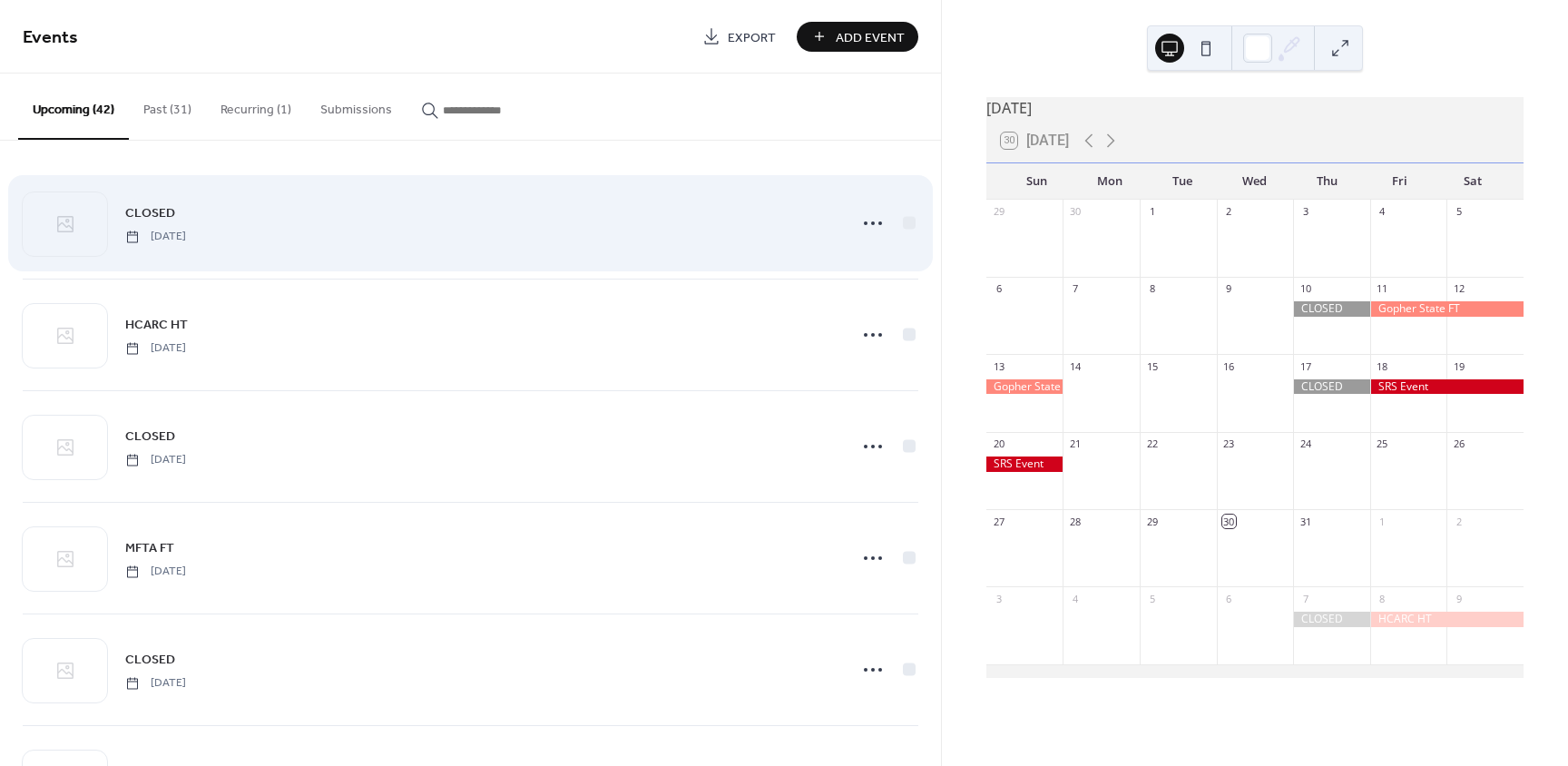scroll, scrollTop: 0, scrollLeft: 0, axis: both 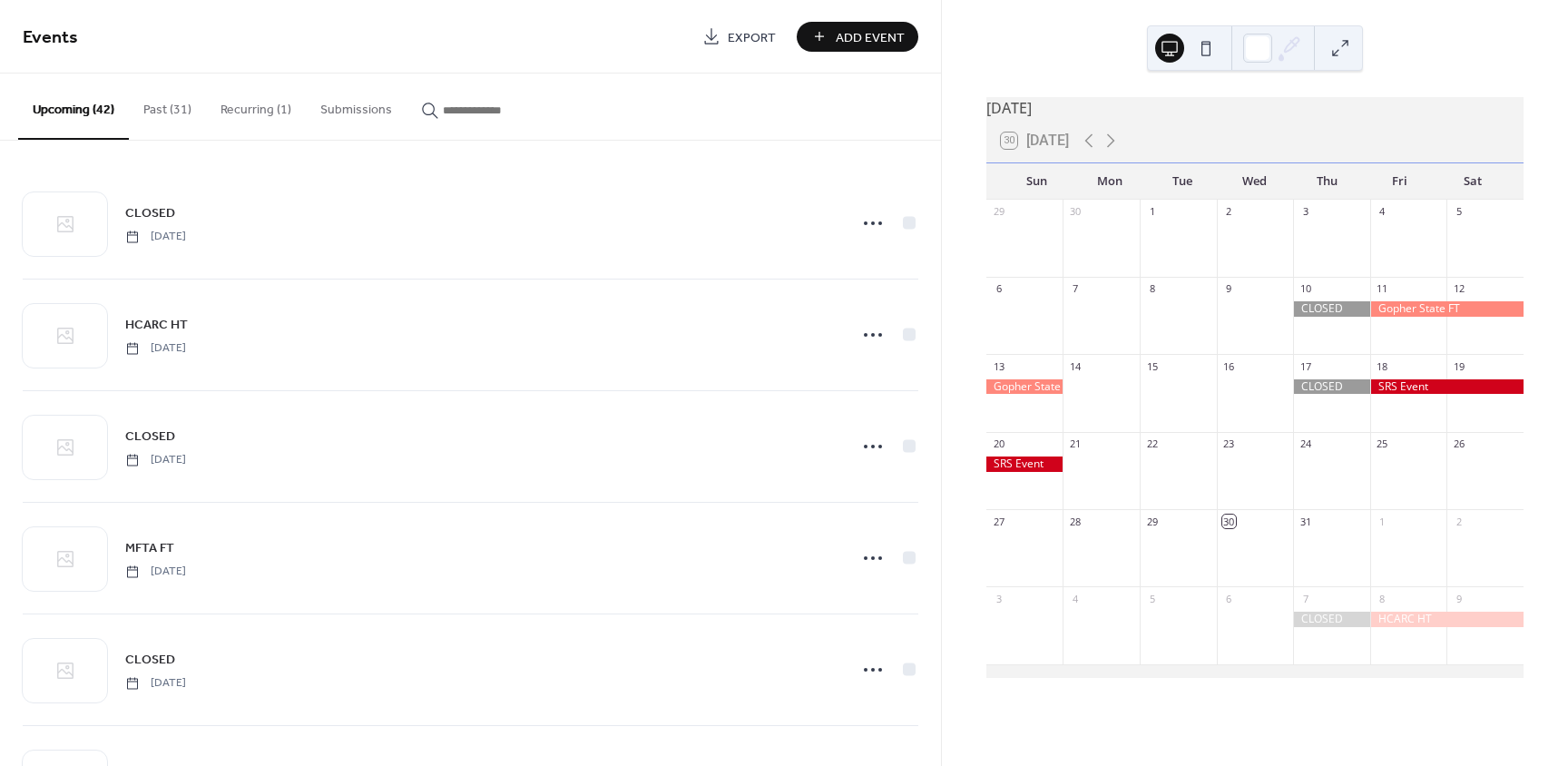 click on "Recurring (1)" at bounding box center [256, 105] 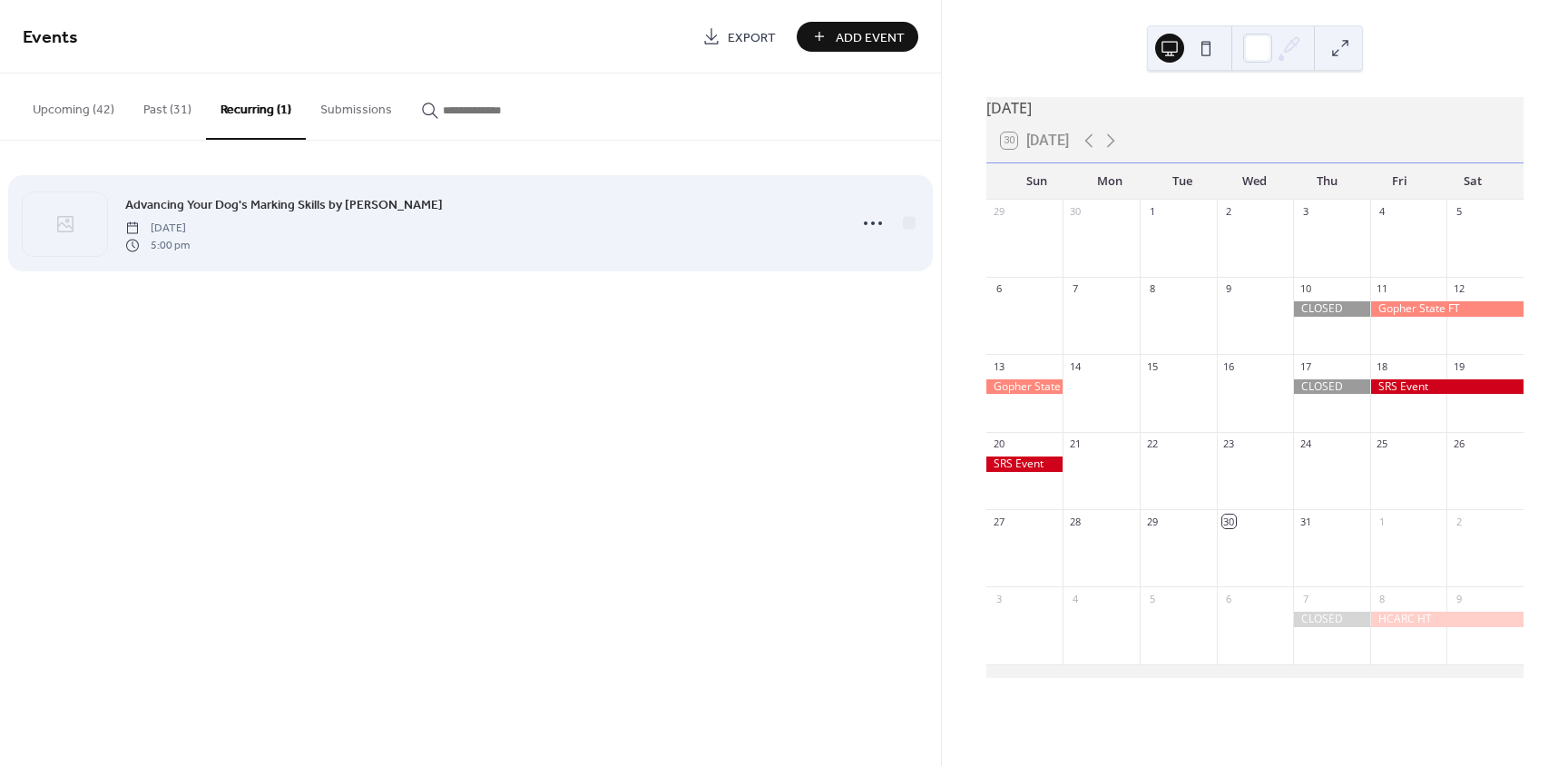 click on "Advancing Your Dog's Marking Skills by Bill Hillman Tuesday, August 19, 2025 5:00 pm" at bounding box center [480, 223] 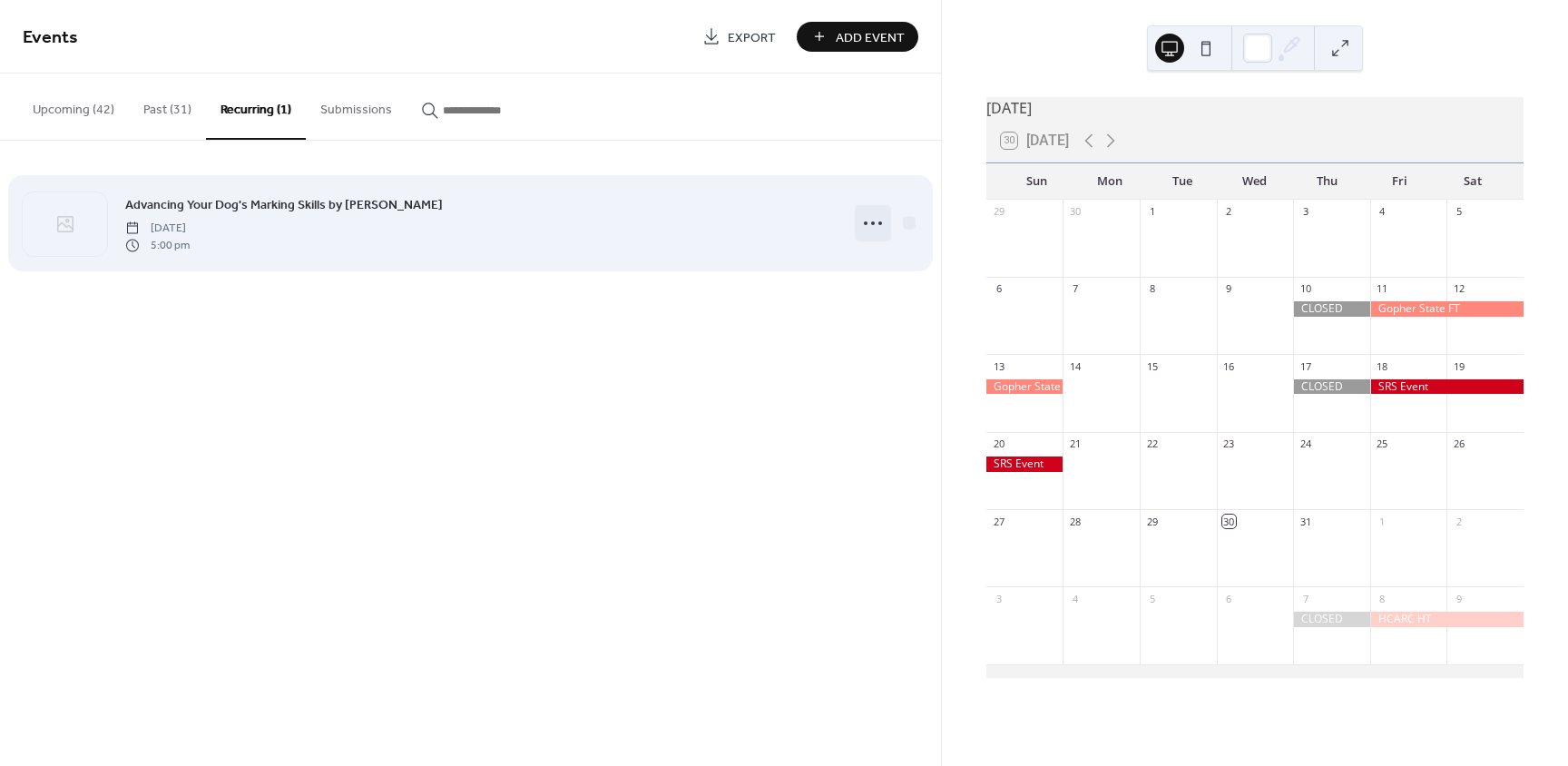 click 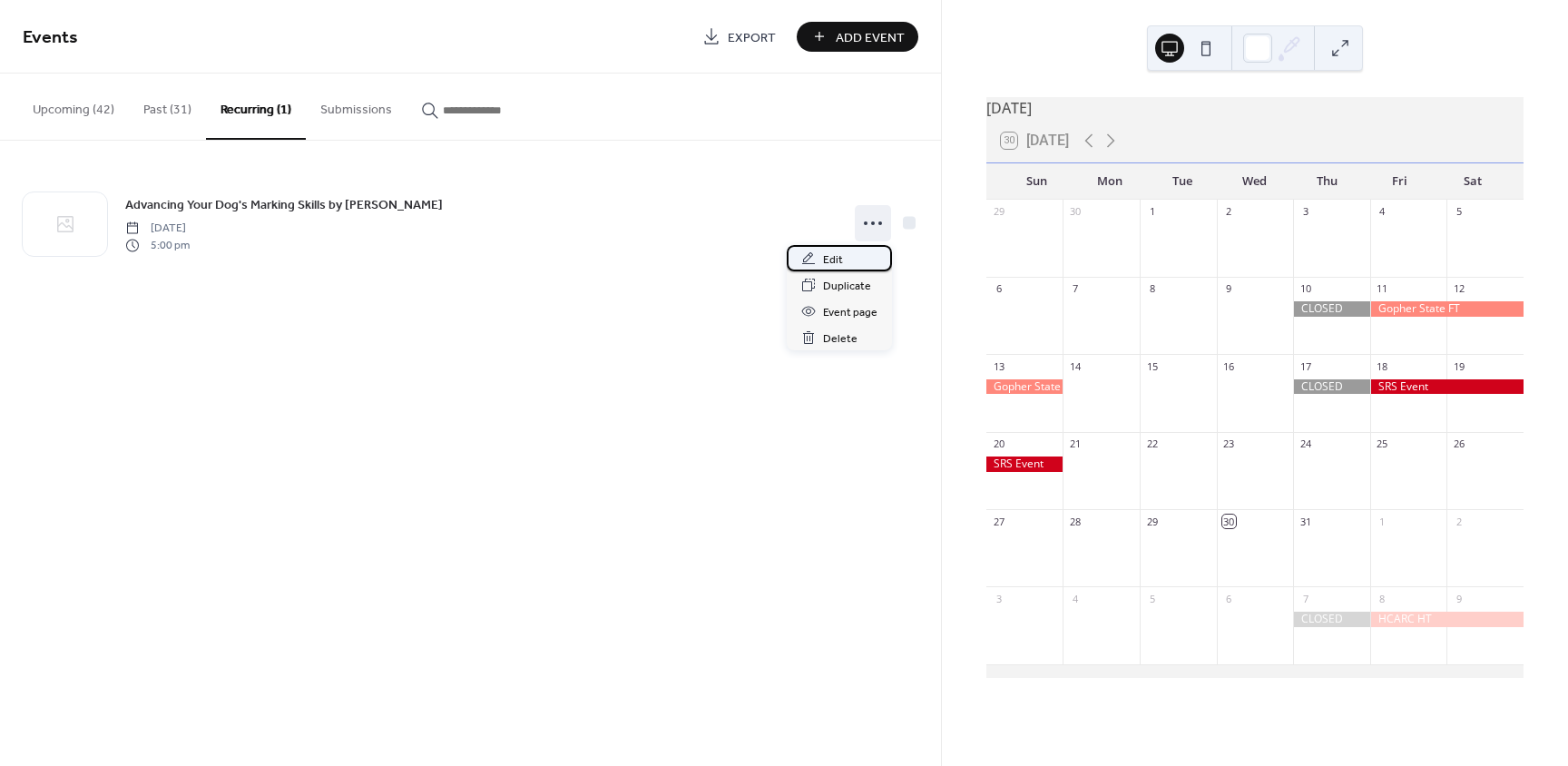 click on "Edit" at bounding box center (839, 258) 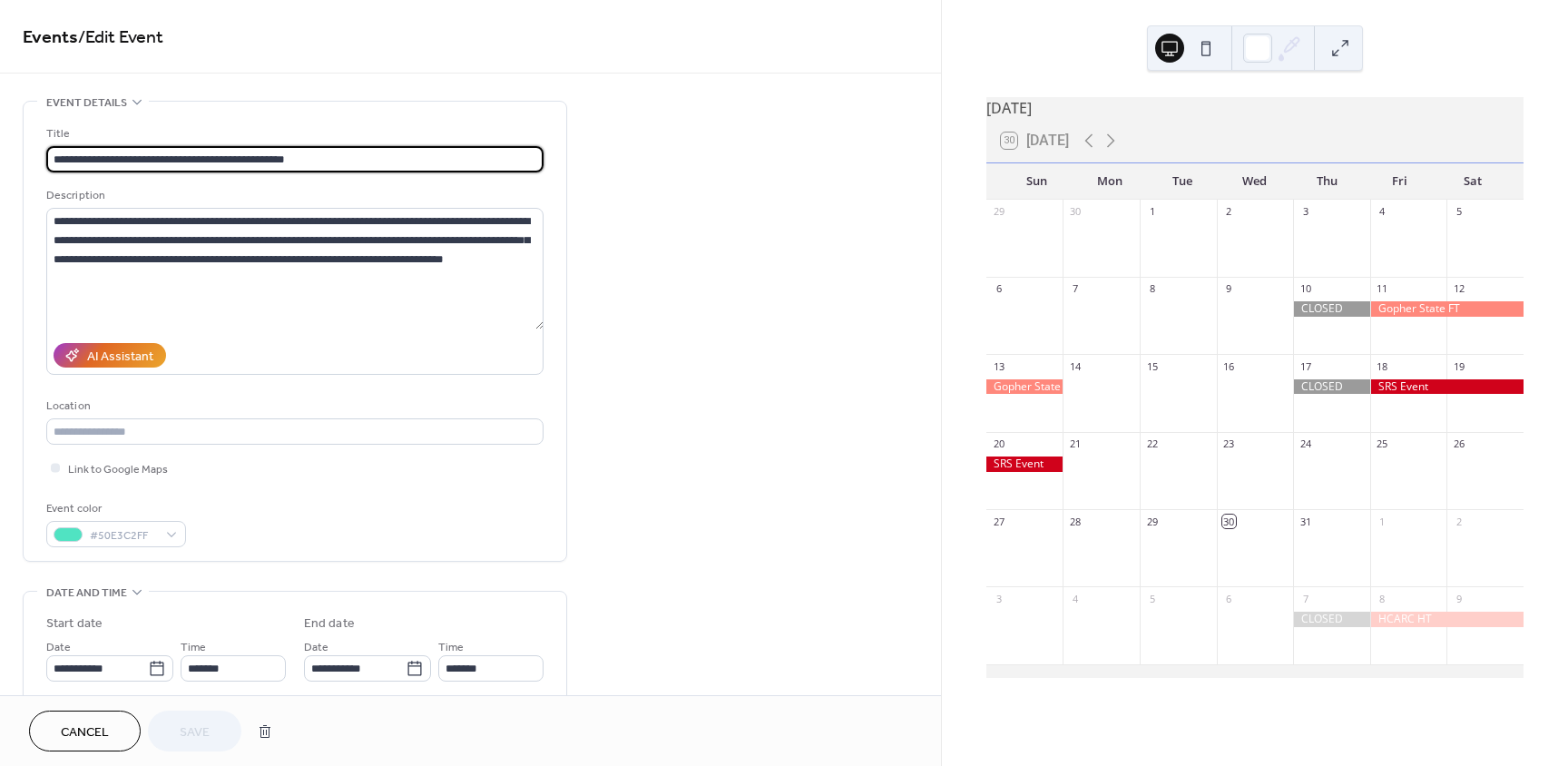 type on "**********" 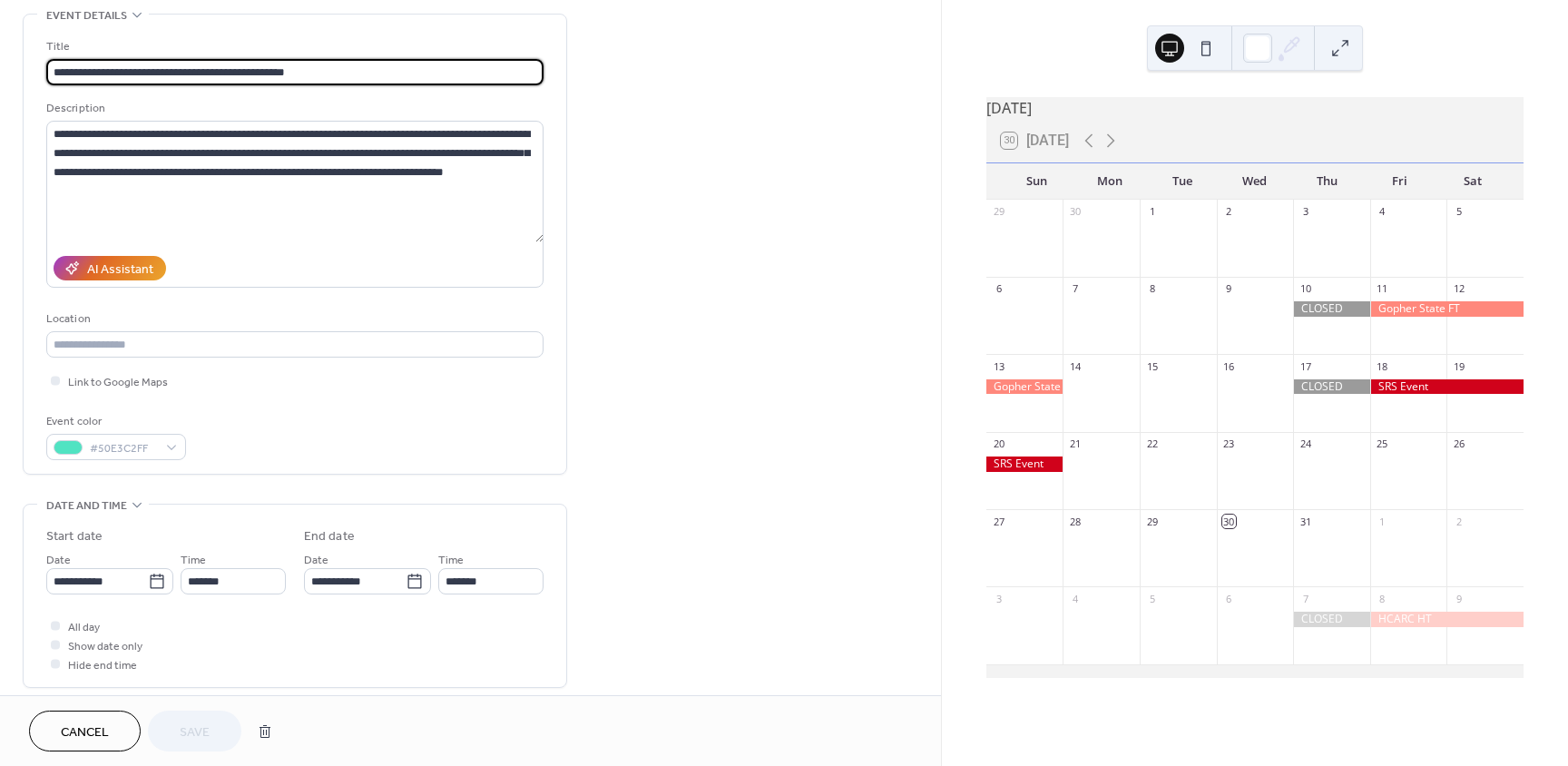 scroll, scrollTop: 91, scrollLeft: 0, axis: vertical 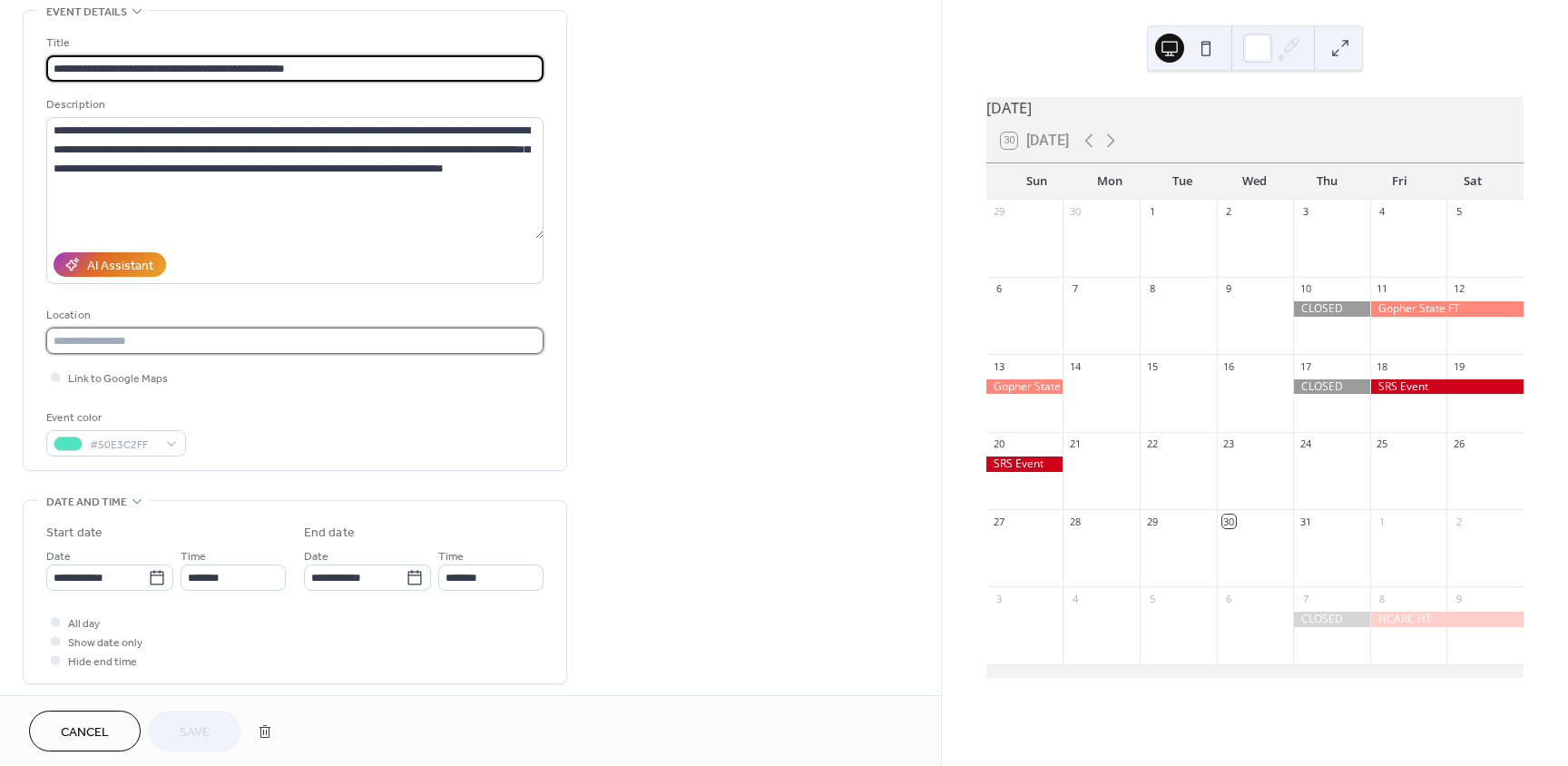 click at bounding box center (295, 340) 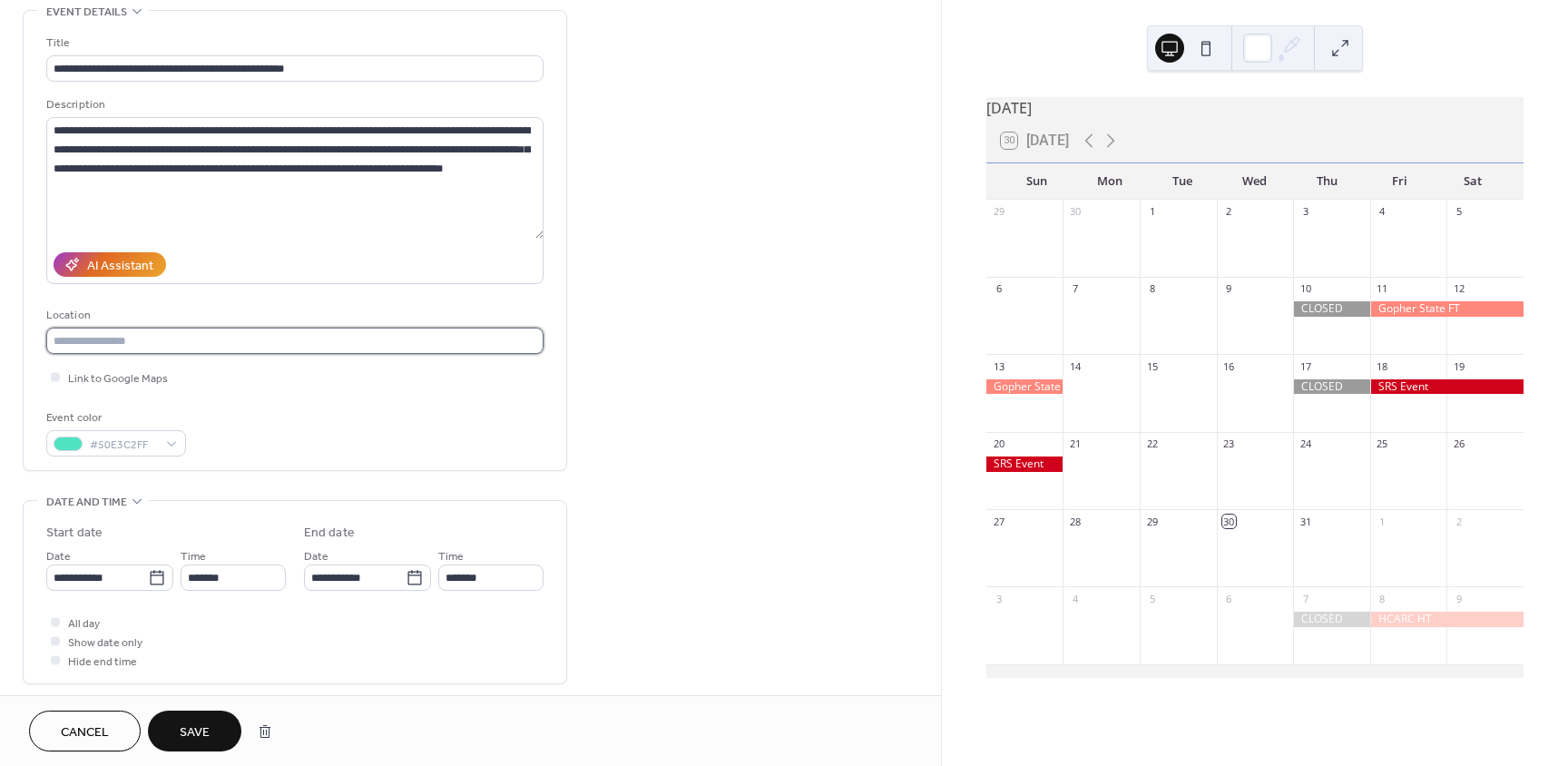 click at bounding box center (295, 340) 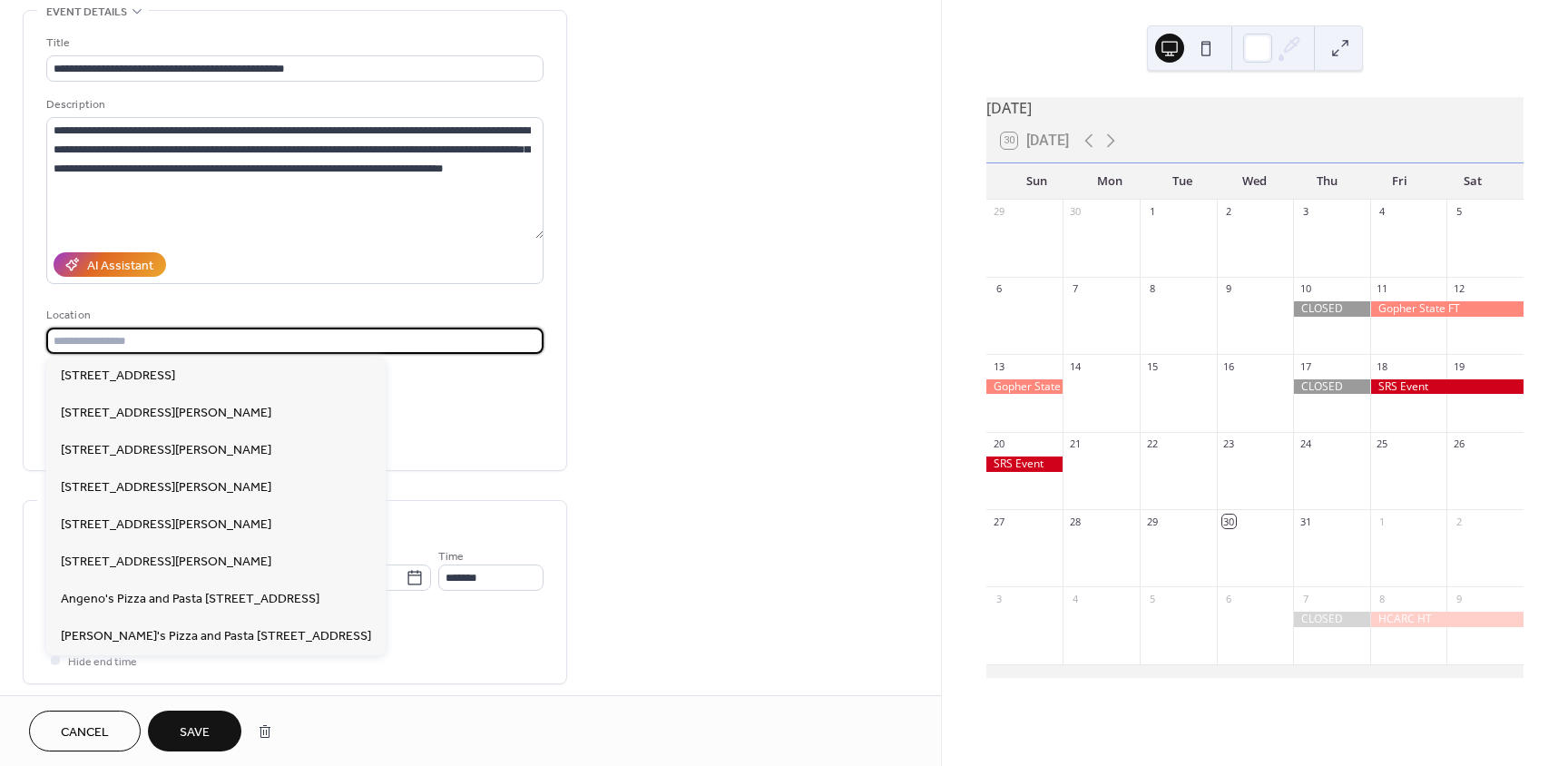 paste on "**********" 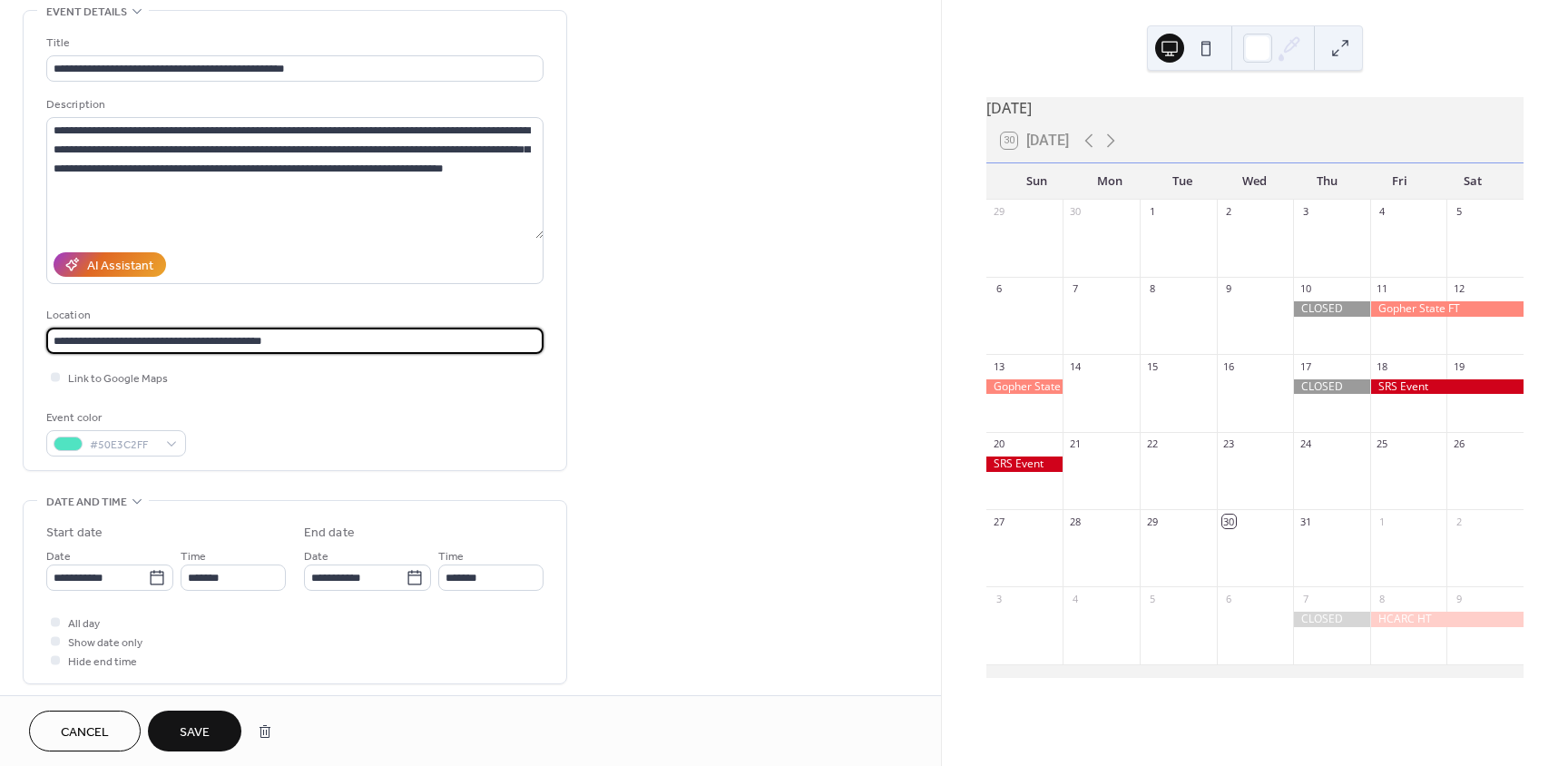 type on "**********" 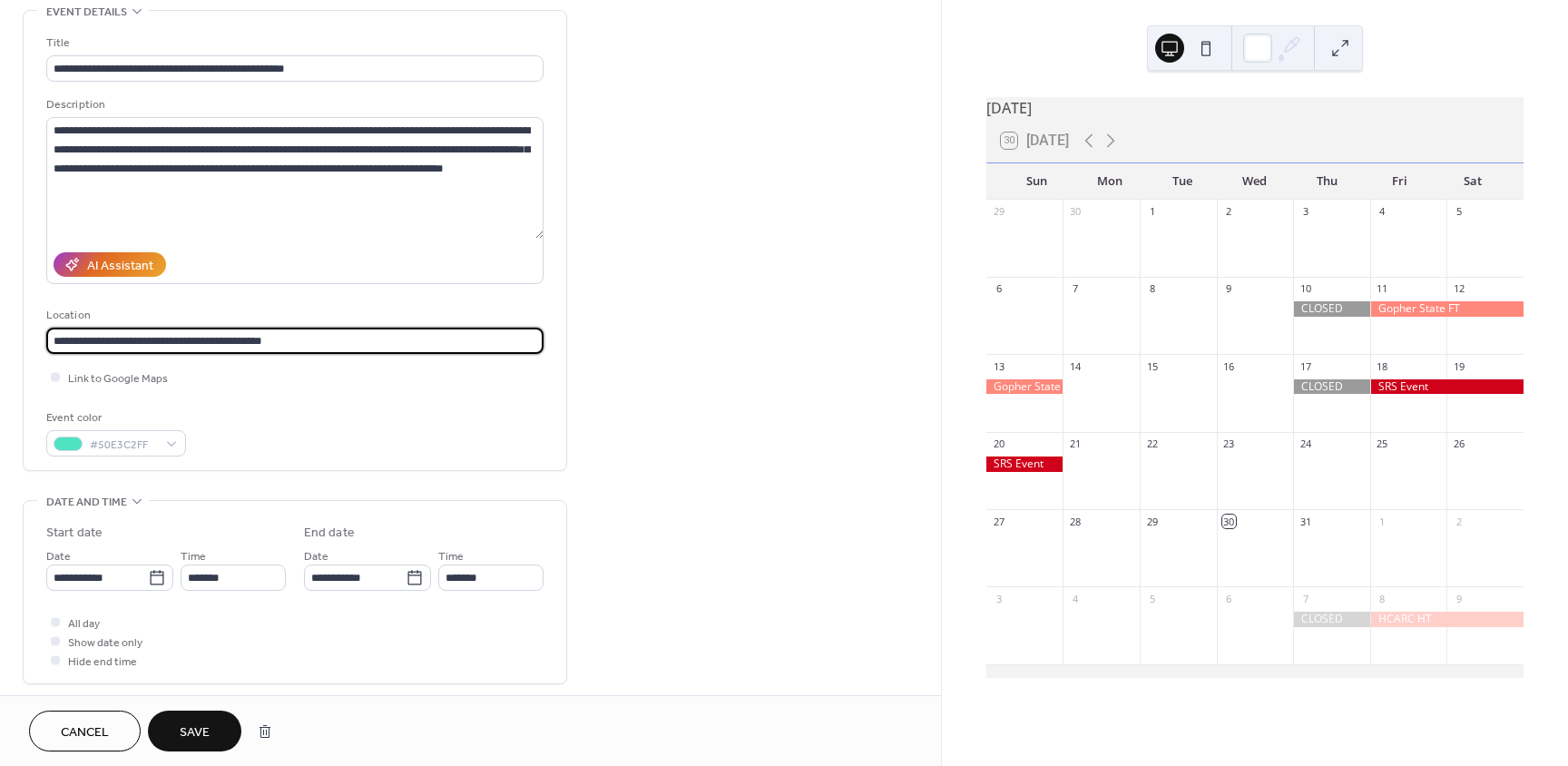 click on "**********" at bounding box center [470, 751] 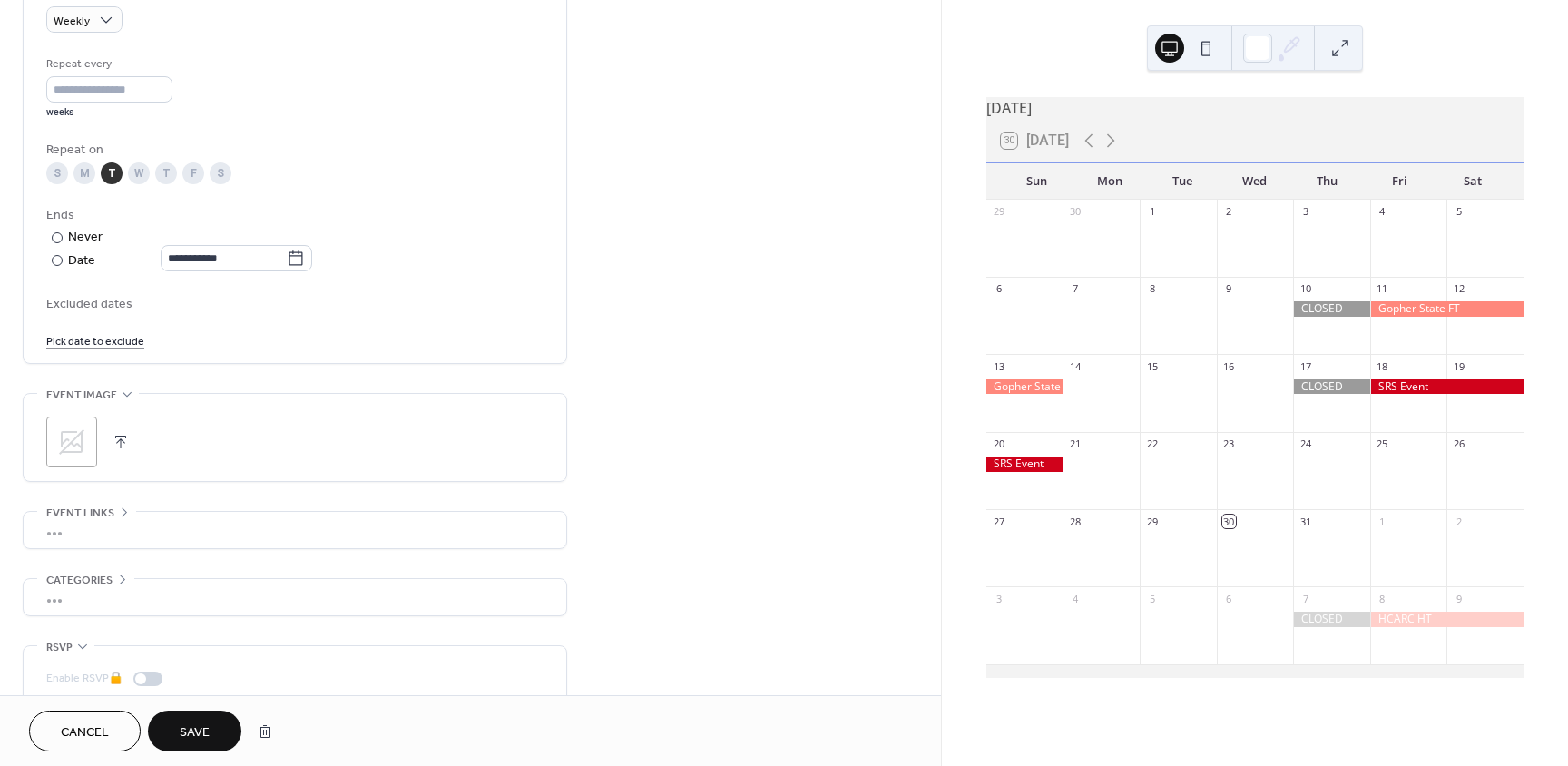 scroll, scrollTop: 888, scrollLeft: 0, axis: vertical 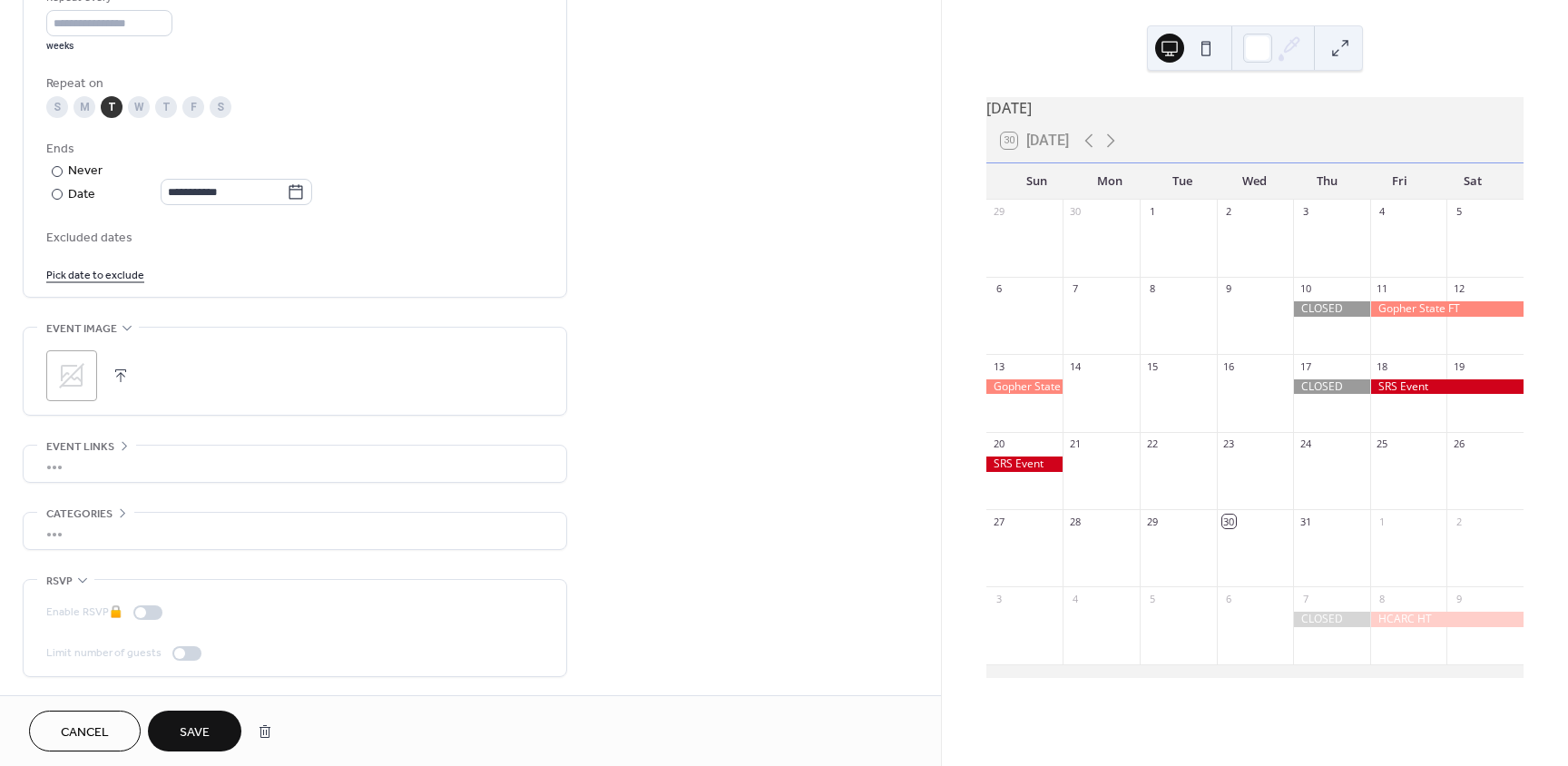 click on "•••" at bounding box center [295, 464] 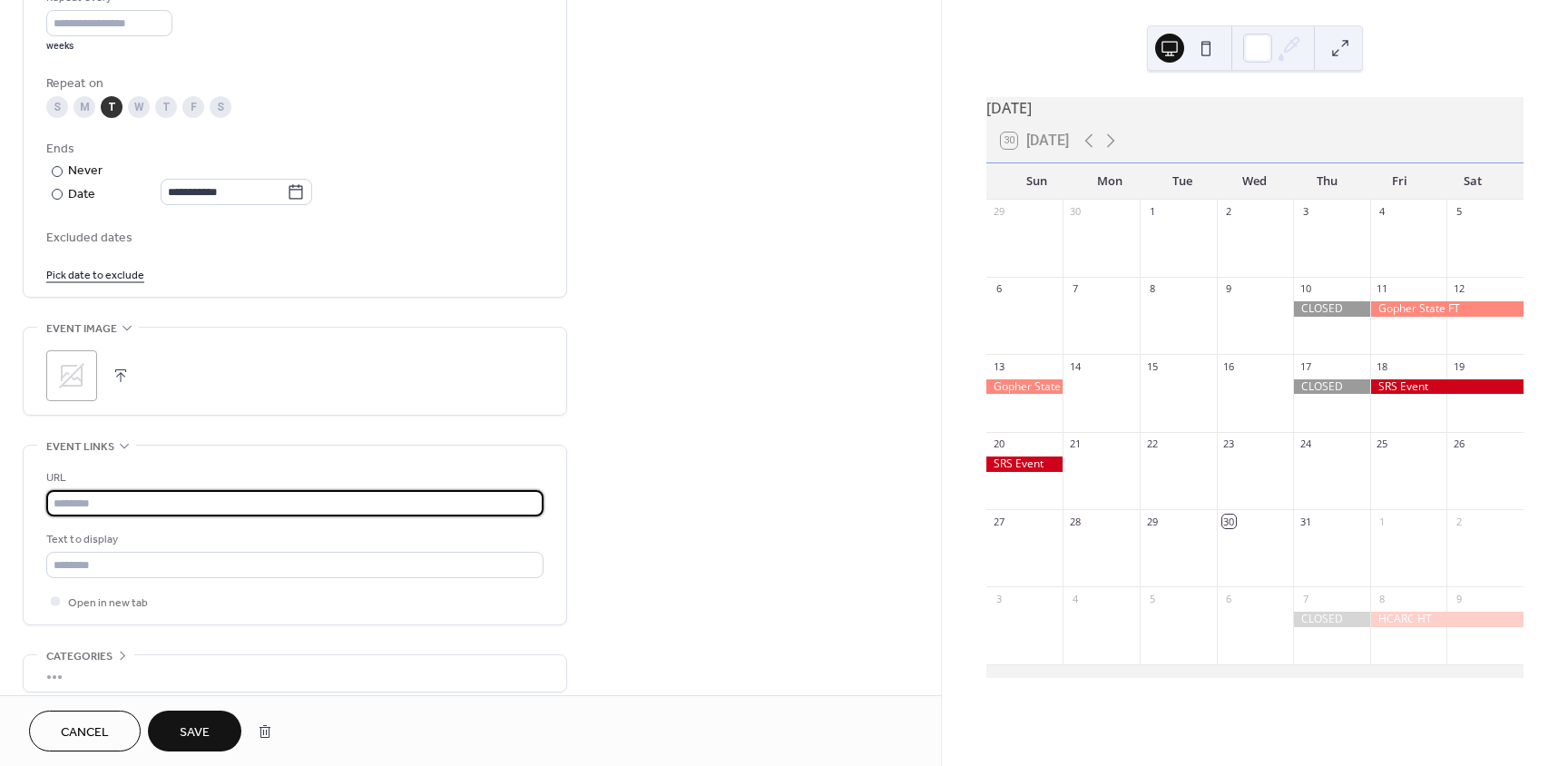 click at bounding box center [295, 503] 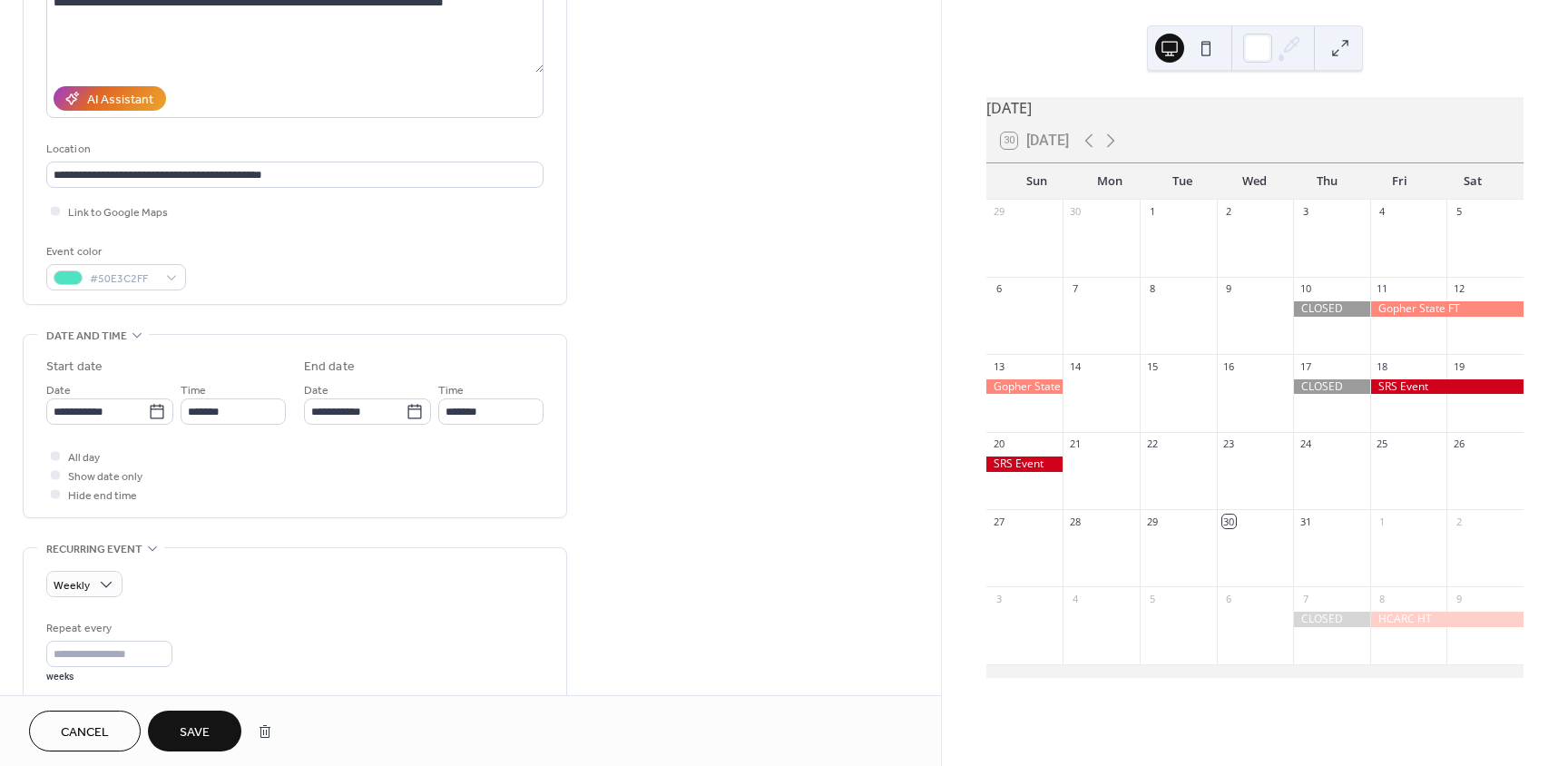 scroll, scrollTop: 615, scrollLeft: 0, axis: vertical 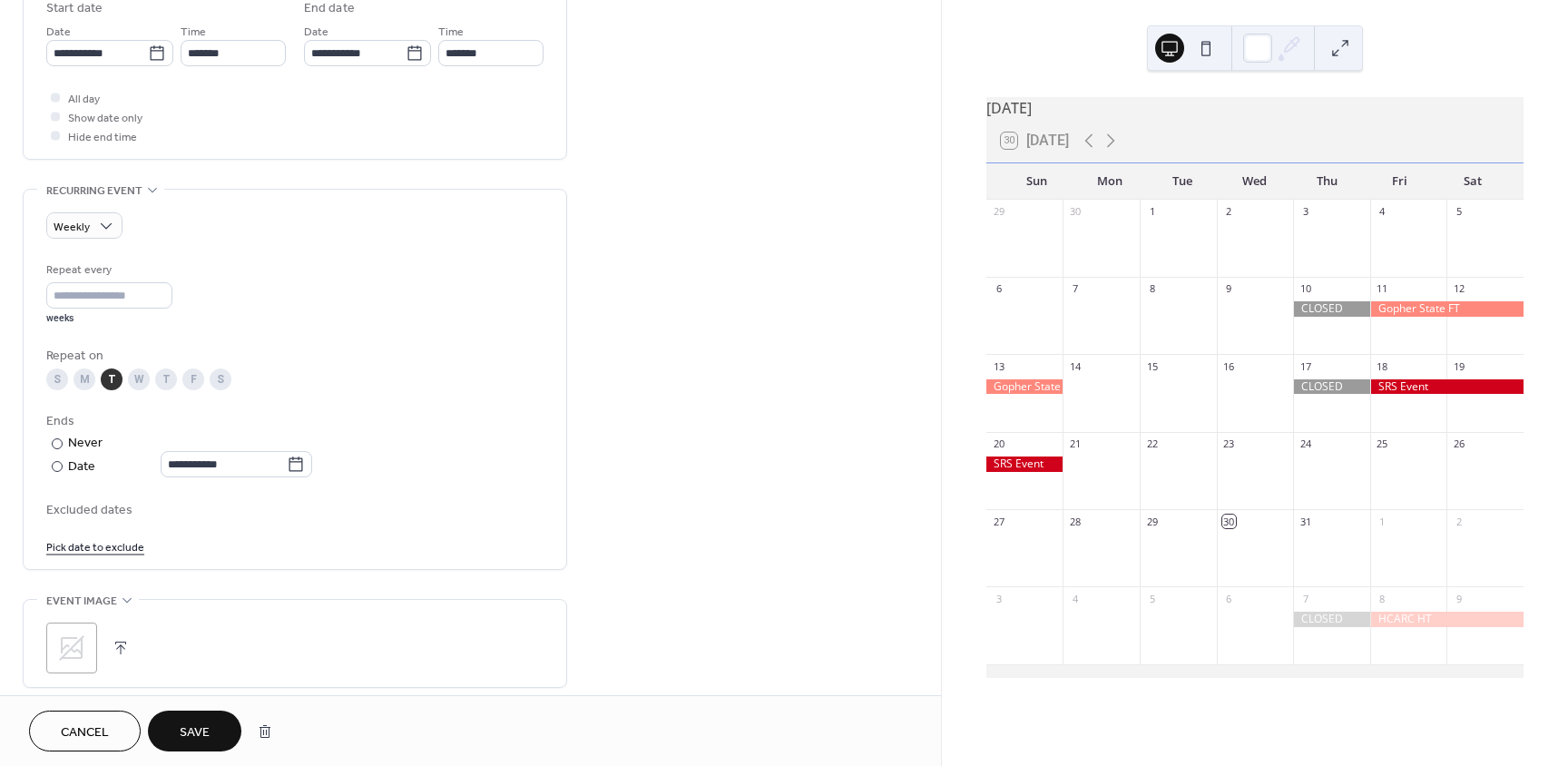 click on "Save" at bounding box center [194, 732] 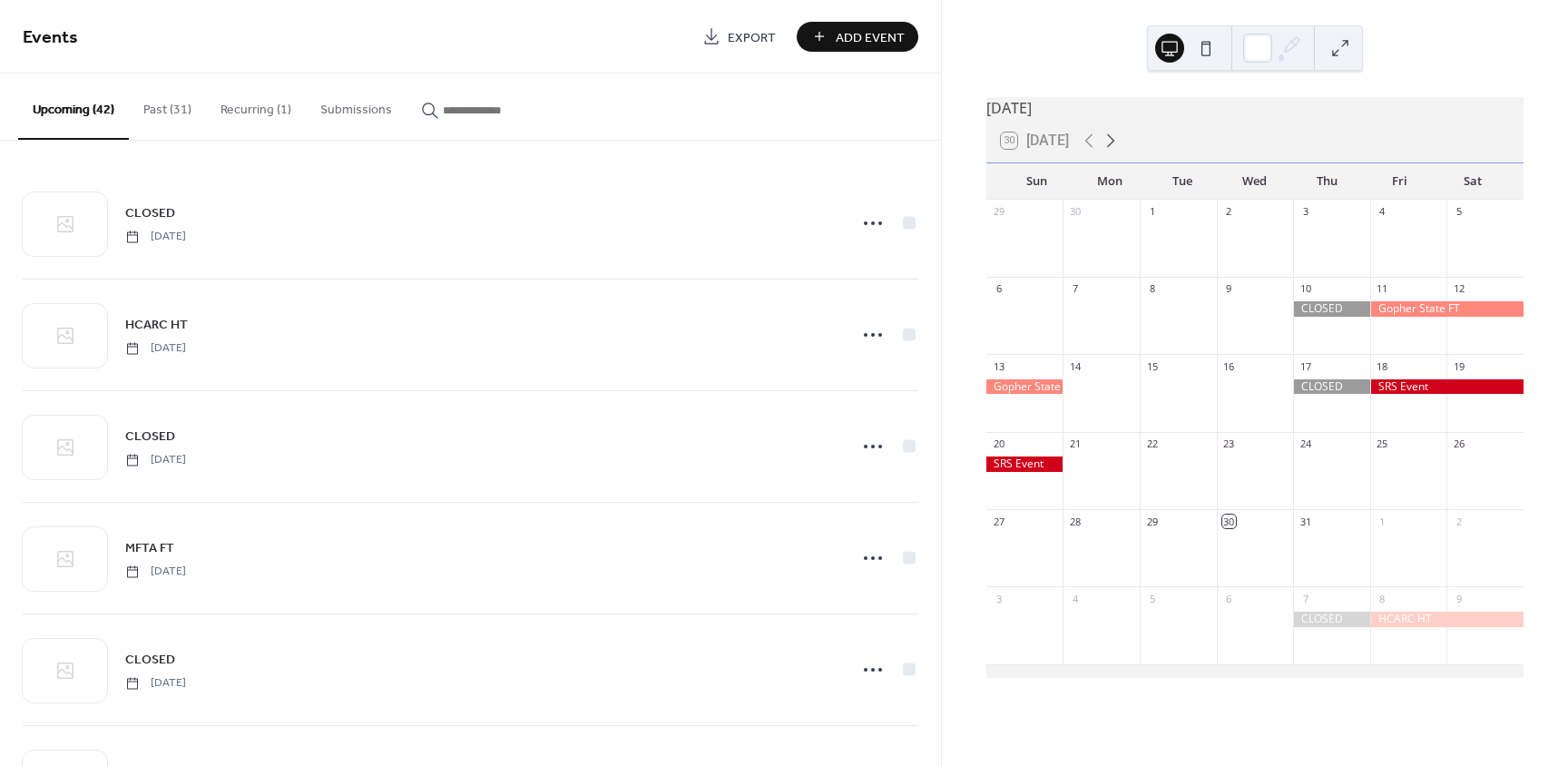 click 